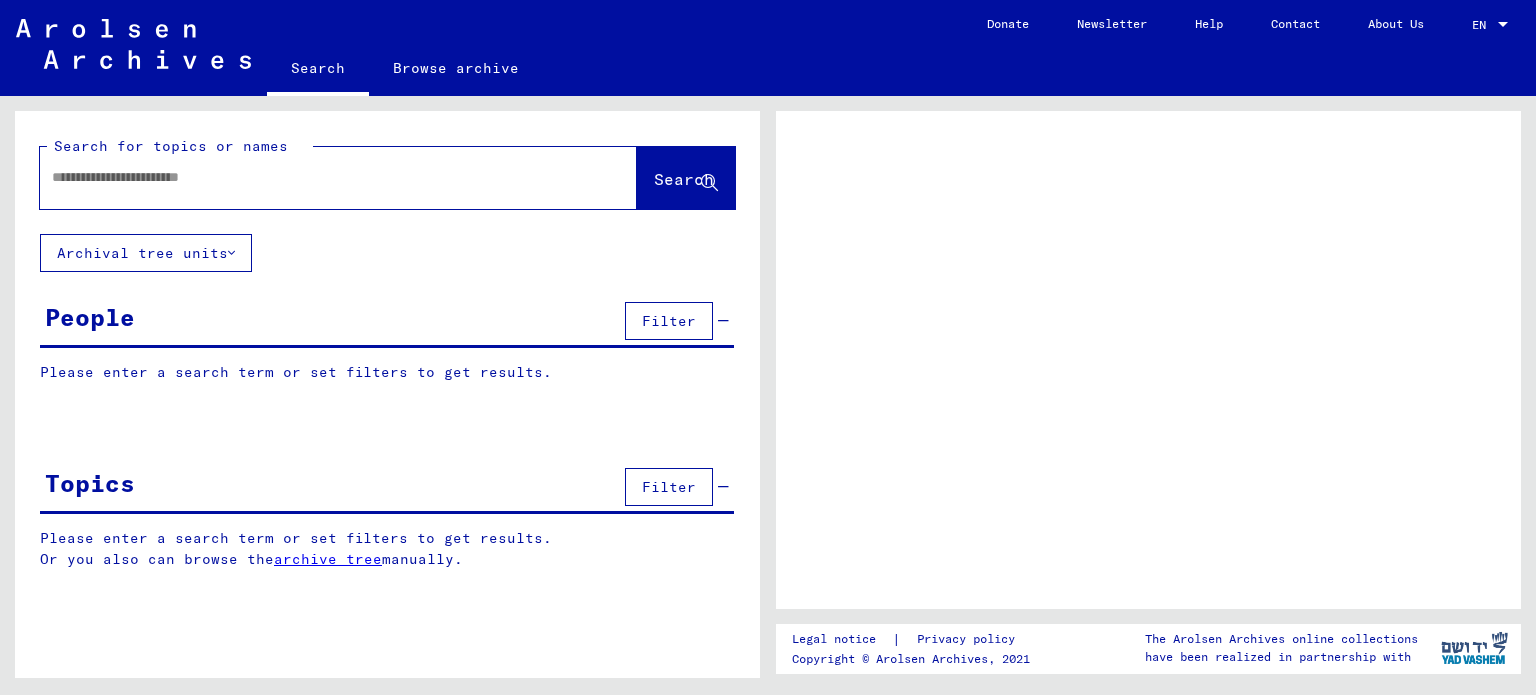 scroll, scrollTop: 0, scrollLeft: 0, axis: both 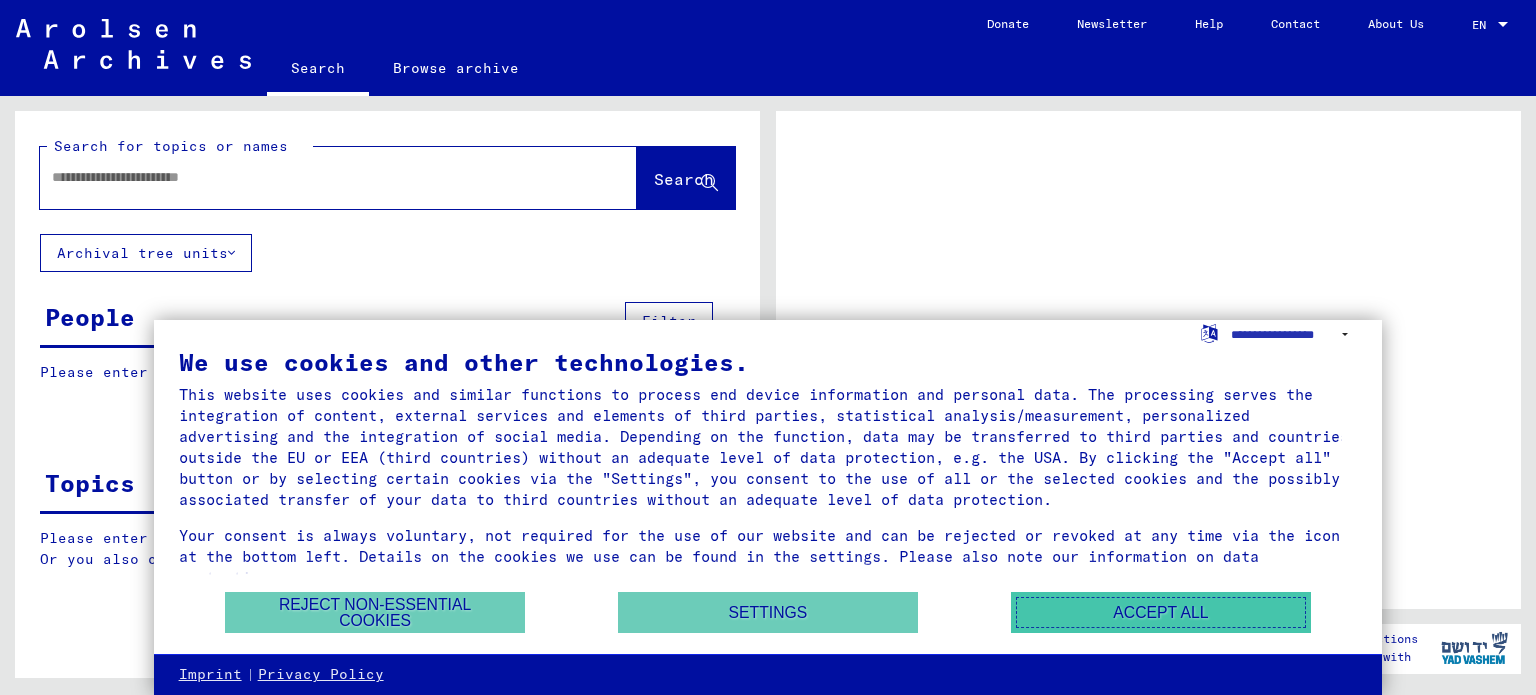 click on "Accept all" at bounding box center [1161, 612] 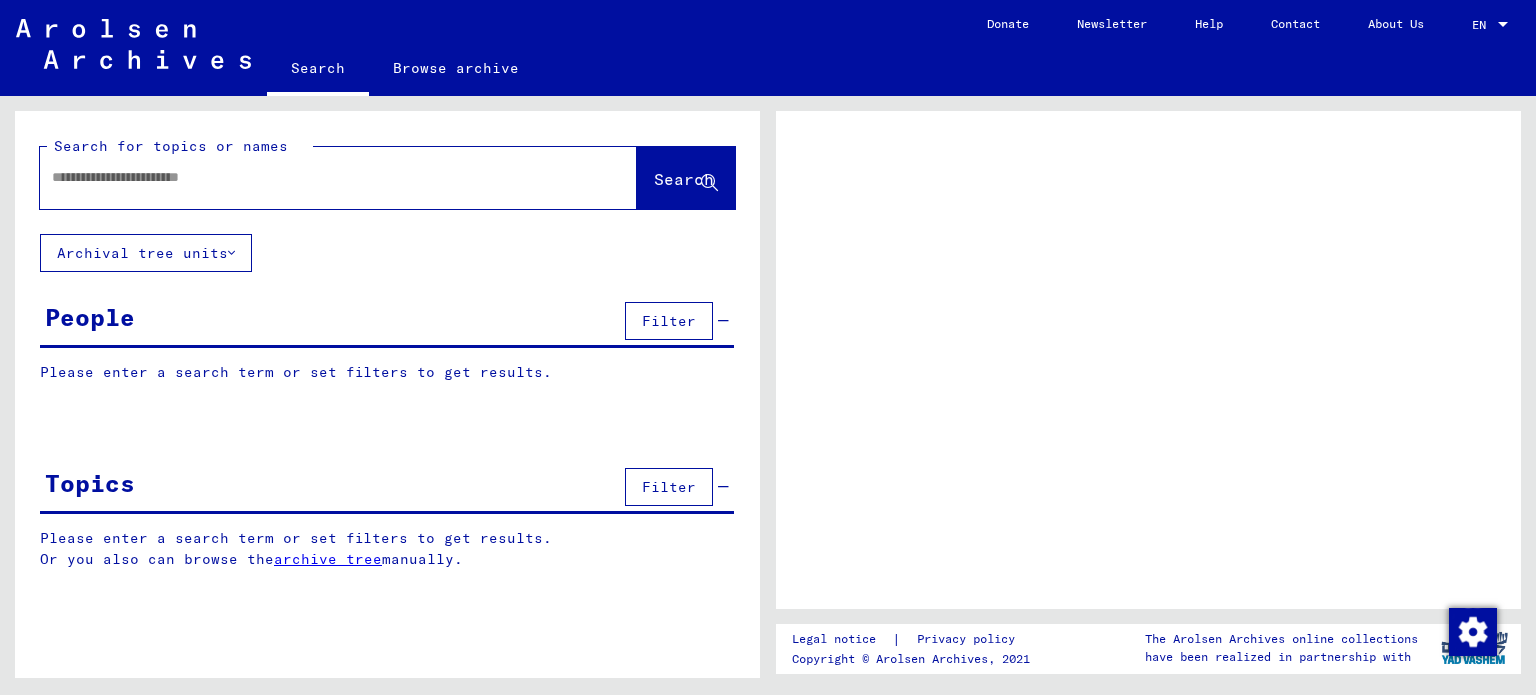 click at bounding box center (320, 177) 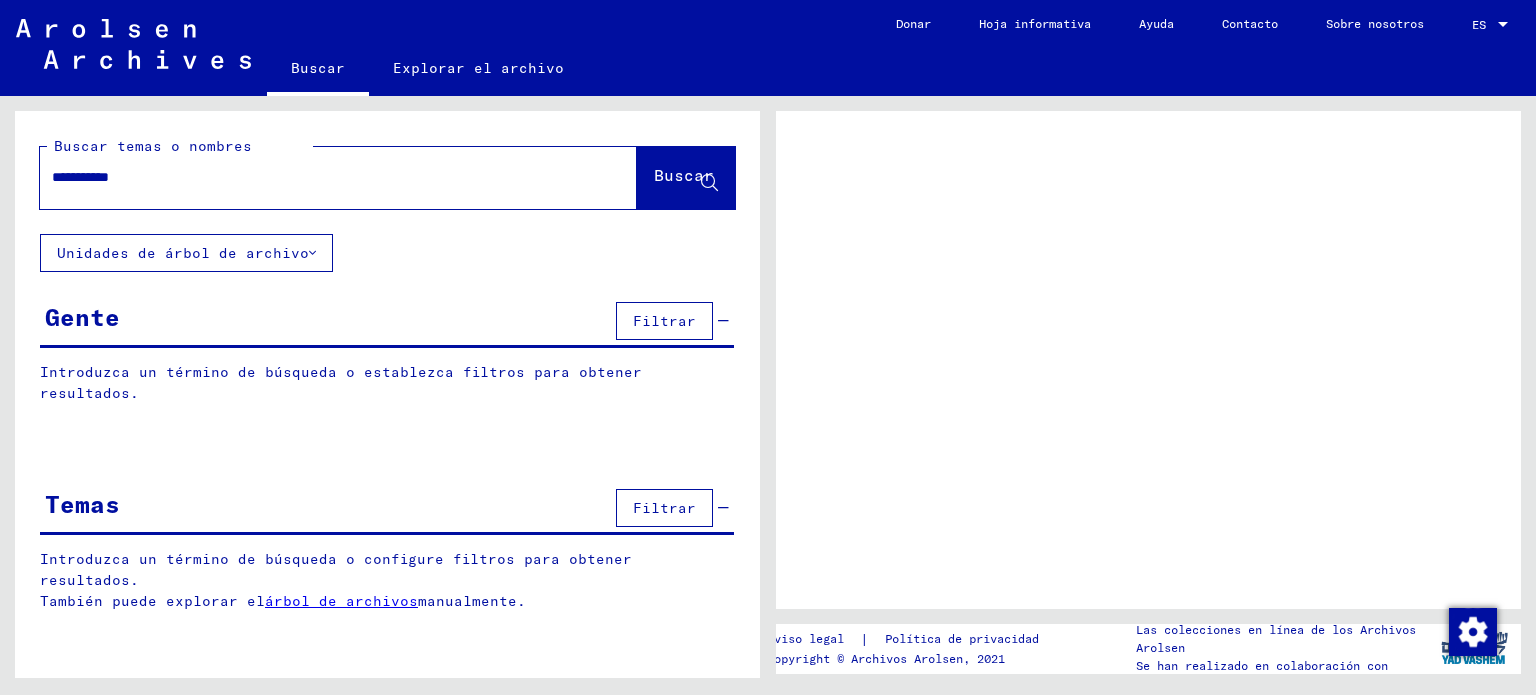 type on "**********" 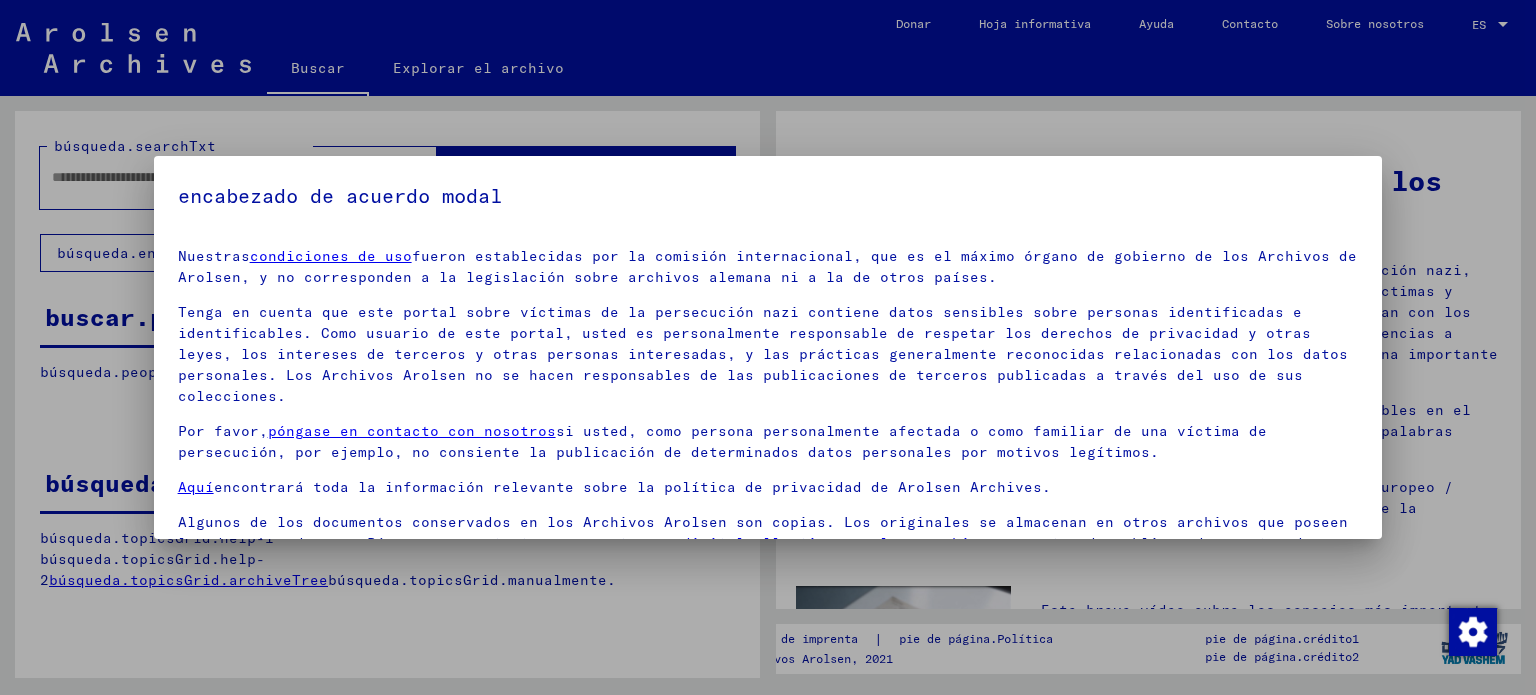 scroll, scrollTop: 112, scrollLeft: 0, axis: vertical 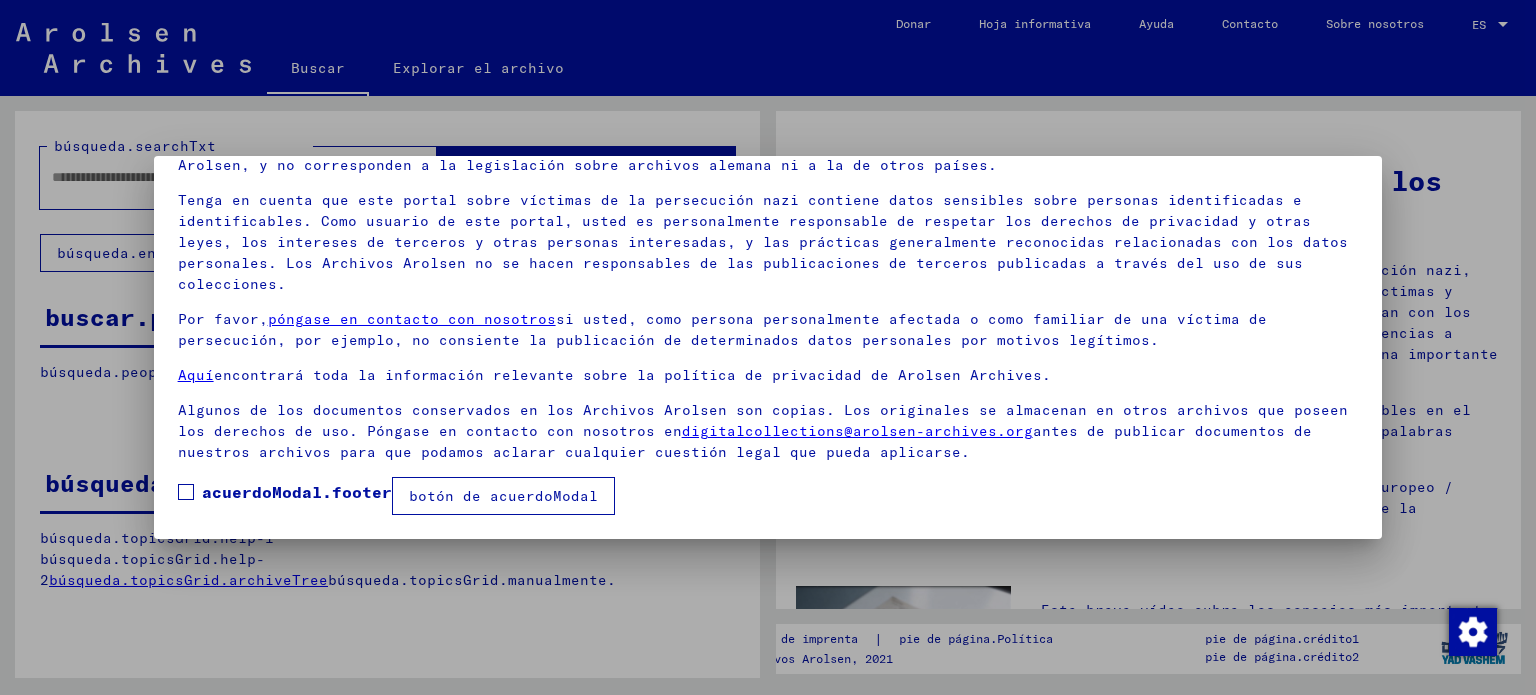 click on "acuerdoModal.footer" at bounding box center [285, 492] 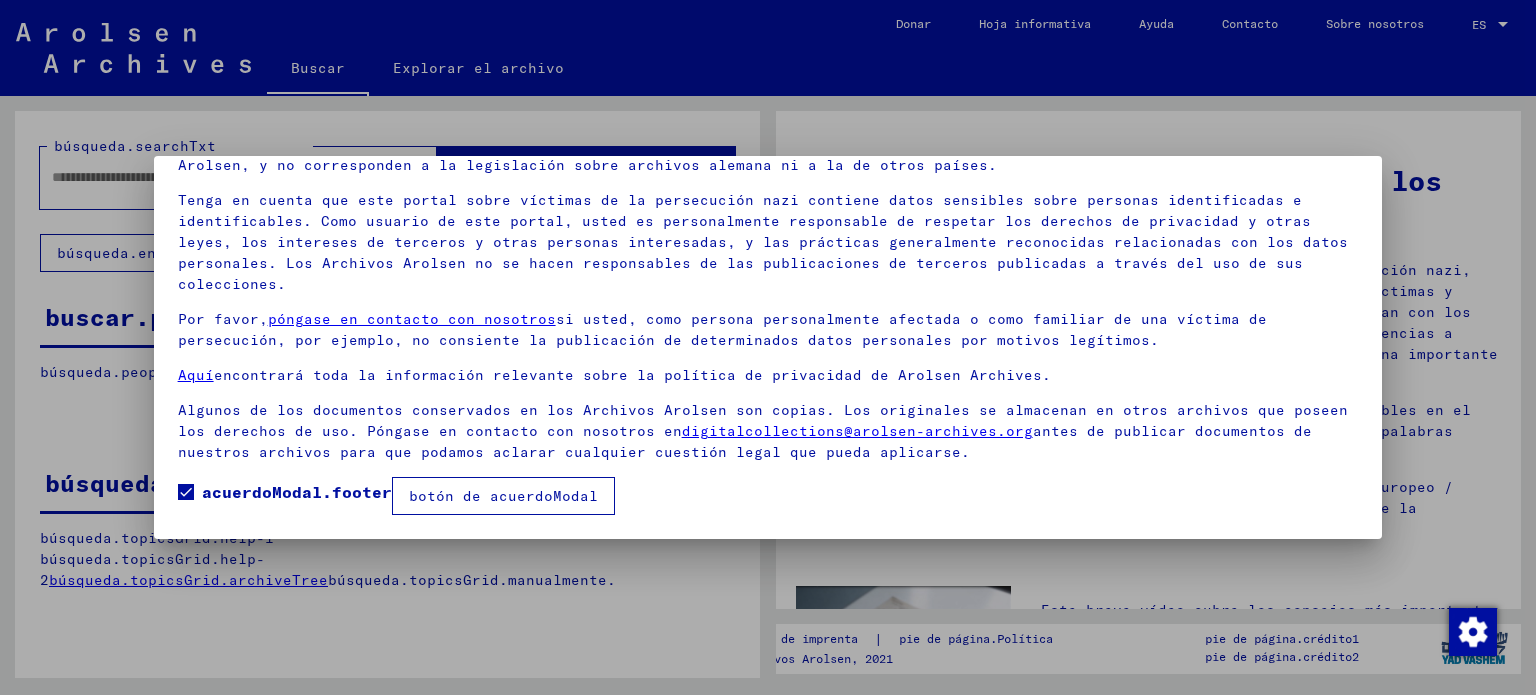 click on "botón de acuerdoModal" at bounding box center [503, 496] 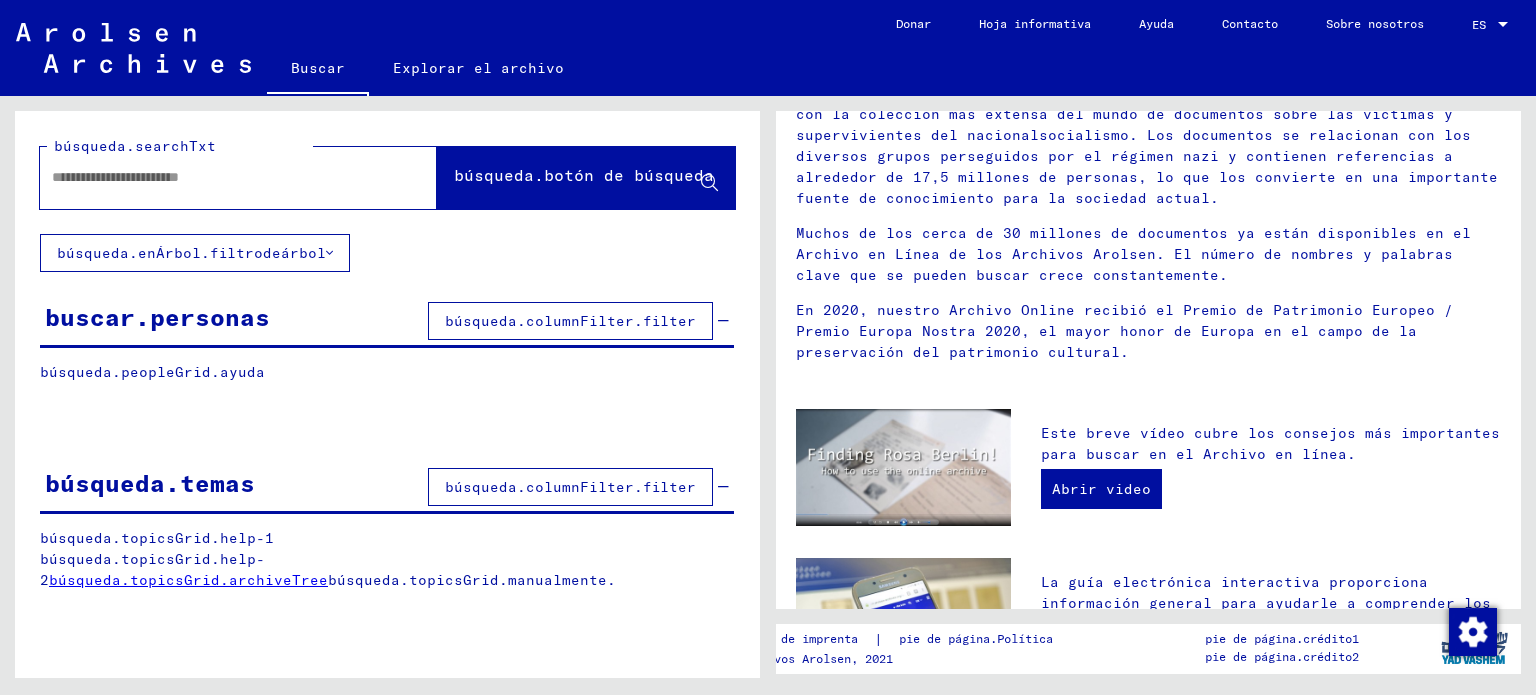 scroll, scrollTop: 0, scrollLeft: 0, axis: both 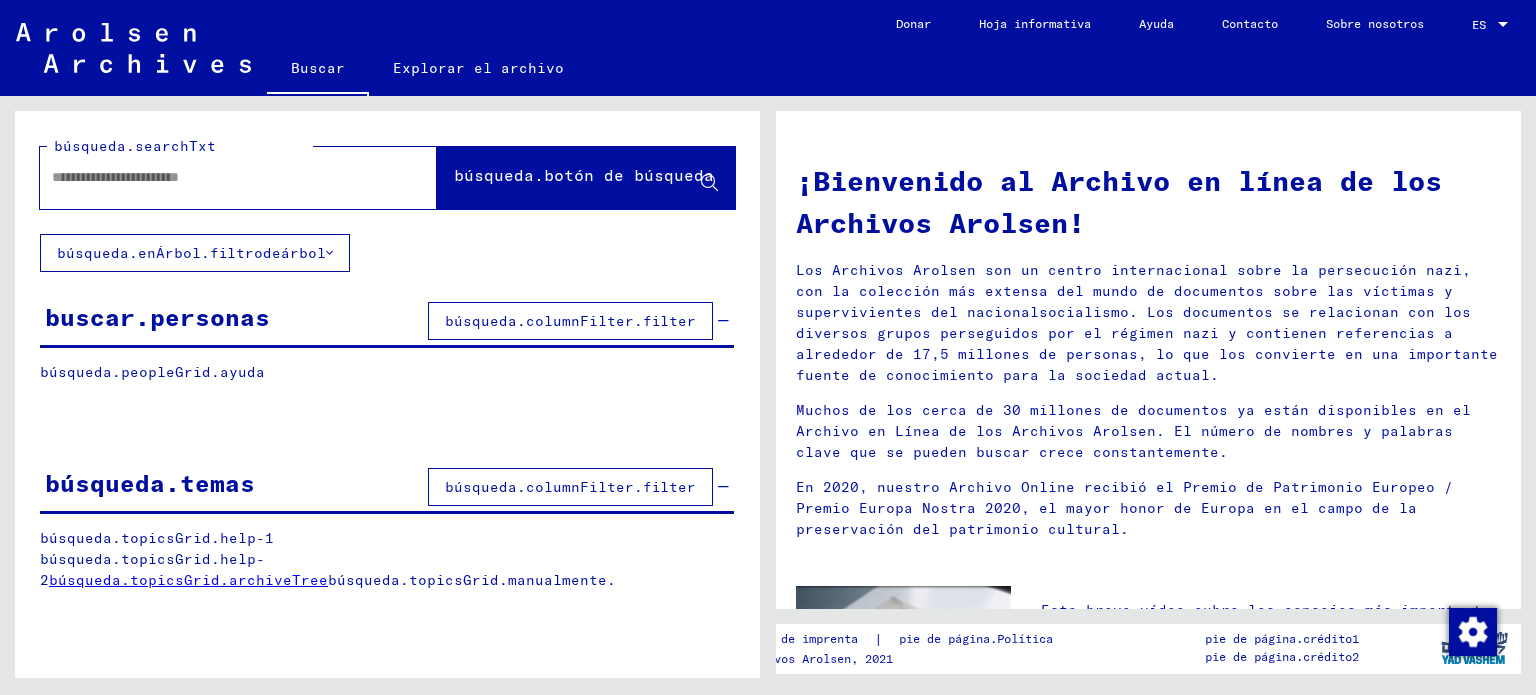 click 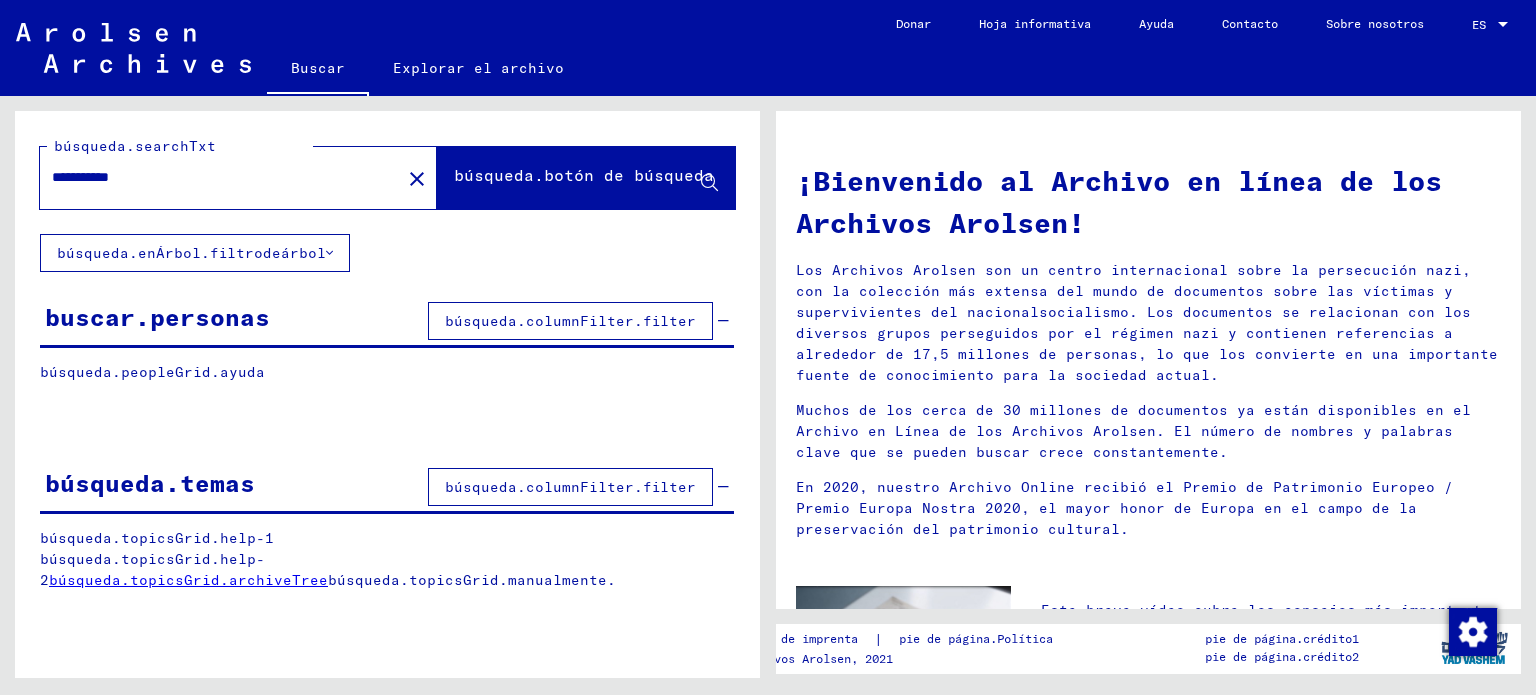 click on "búsqueda.botón de búsqueda" 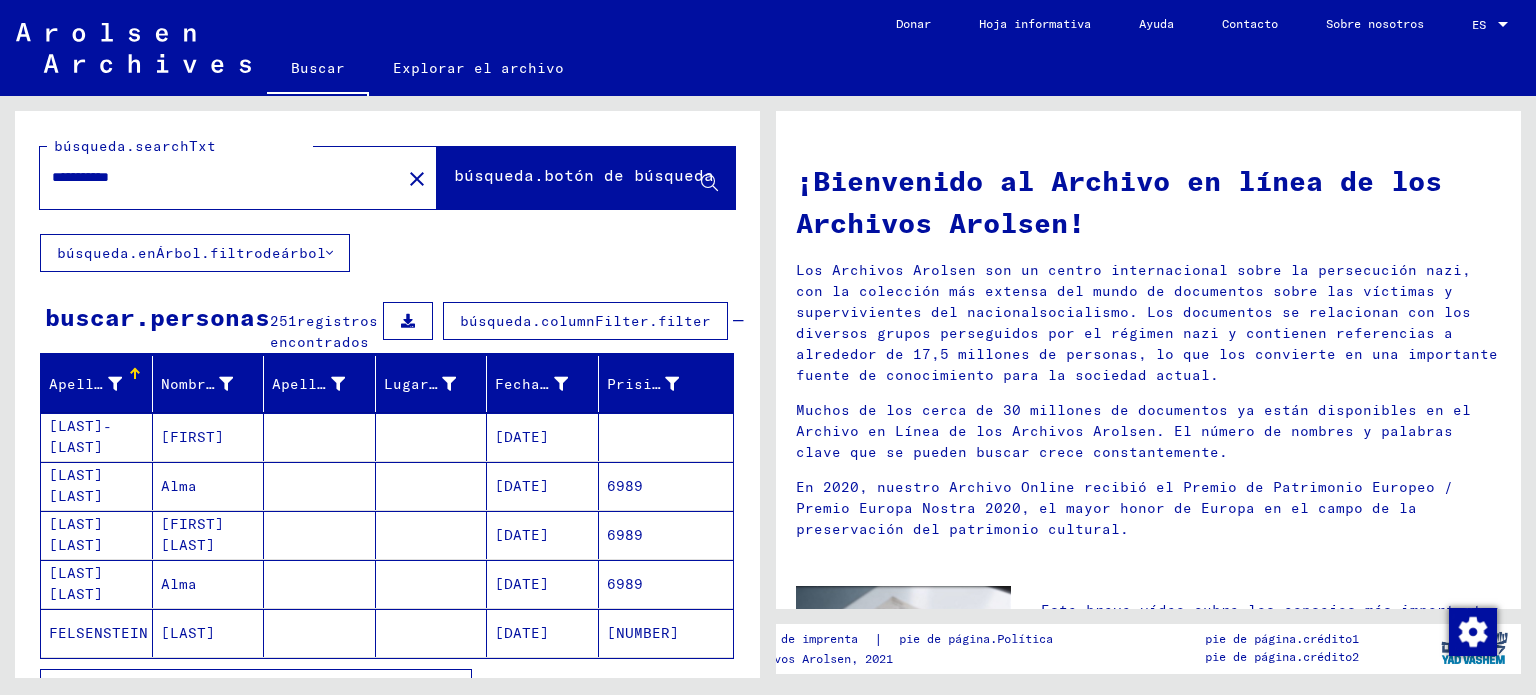 click on "búsqueda.columnFilter.filter" at bounding box center [585, 321] 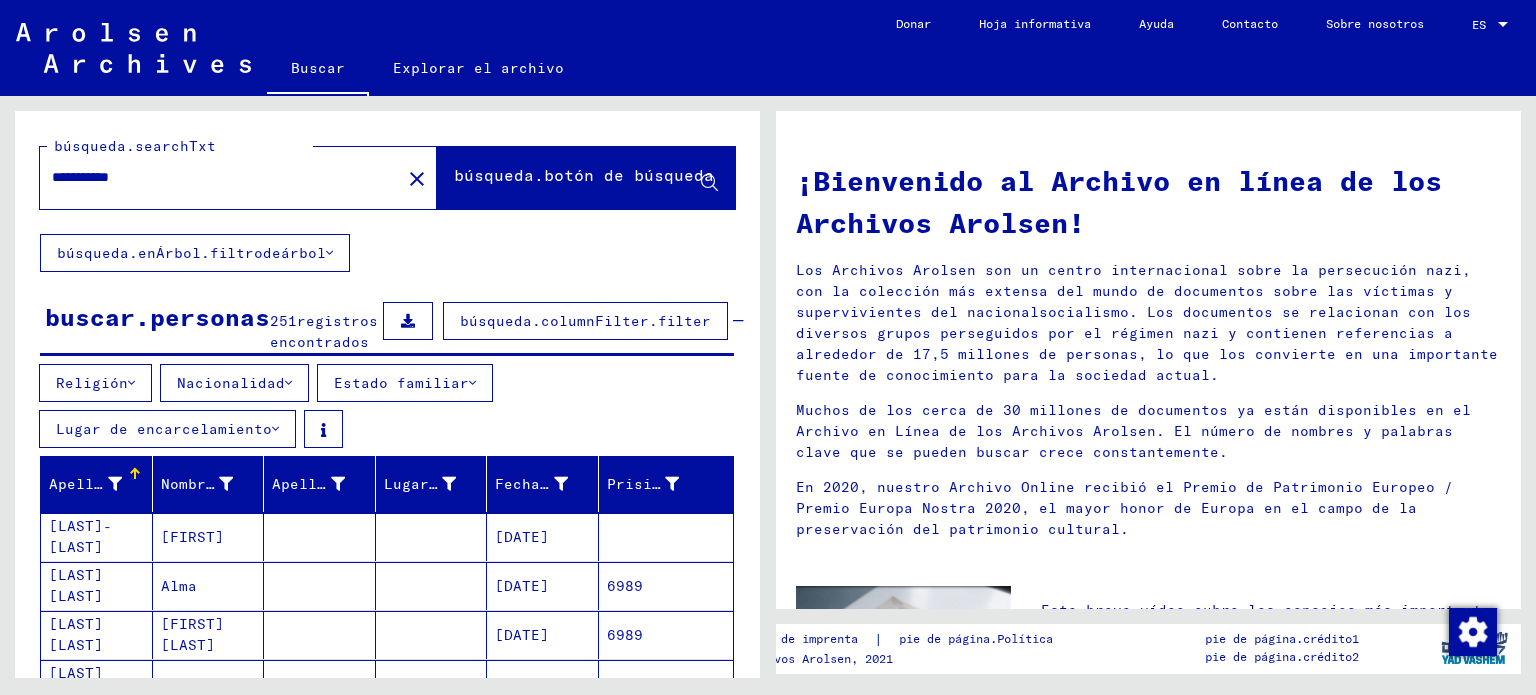 click on "Religión" at bounding box center [92, 383] 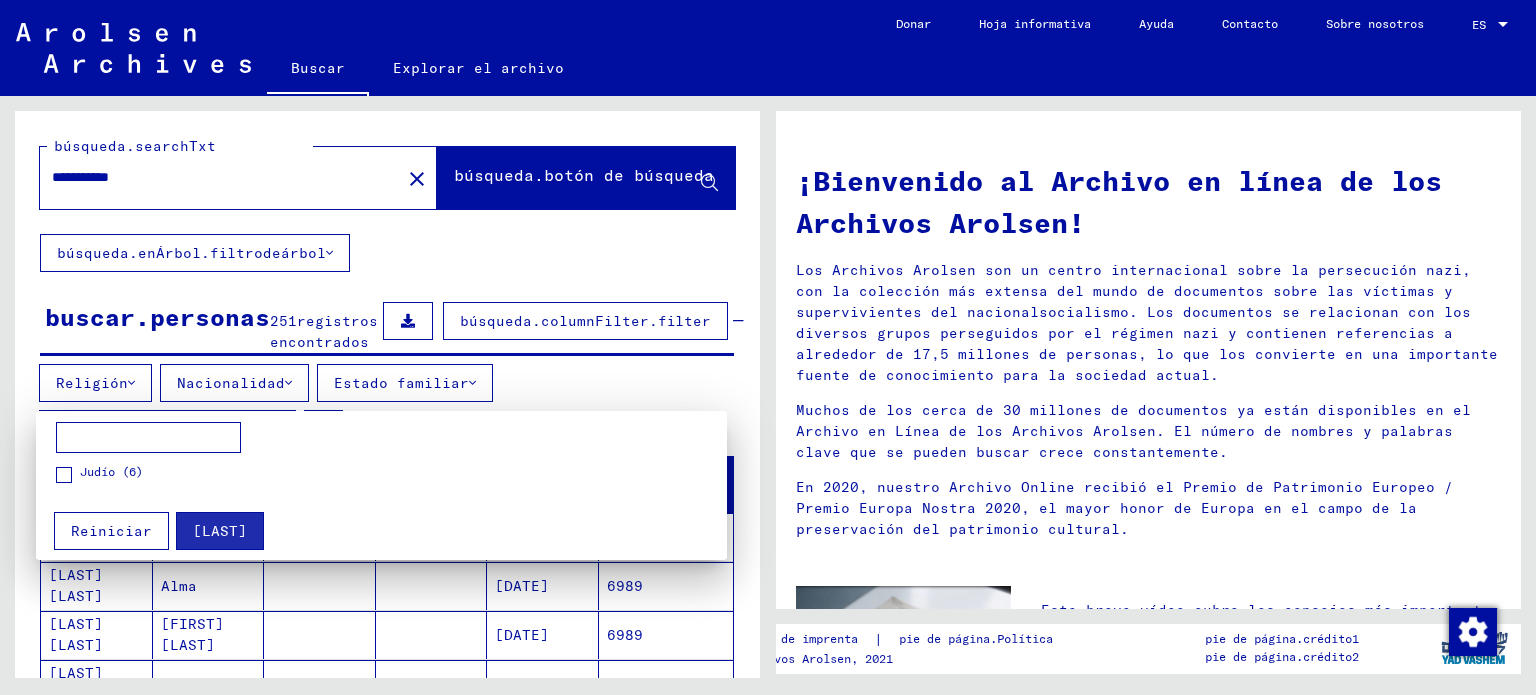 click at bounding box center [64, 475] 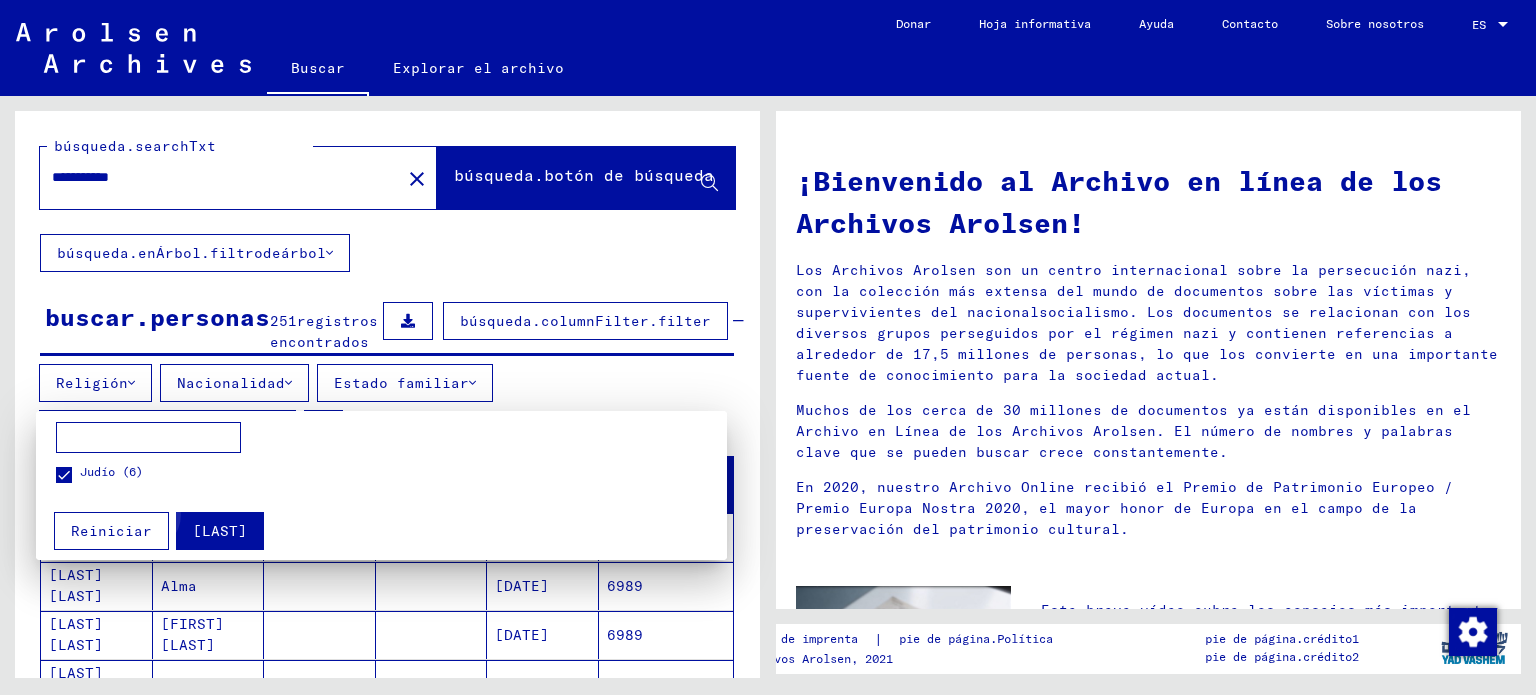 click on "[LAST]" at bounding box center [220, 531] 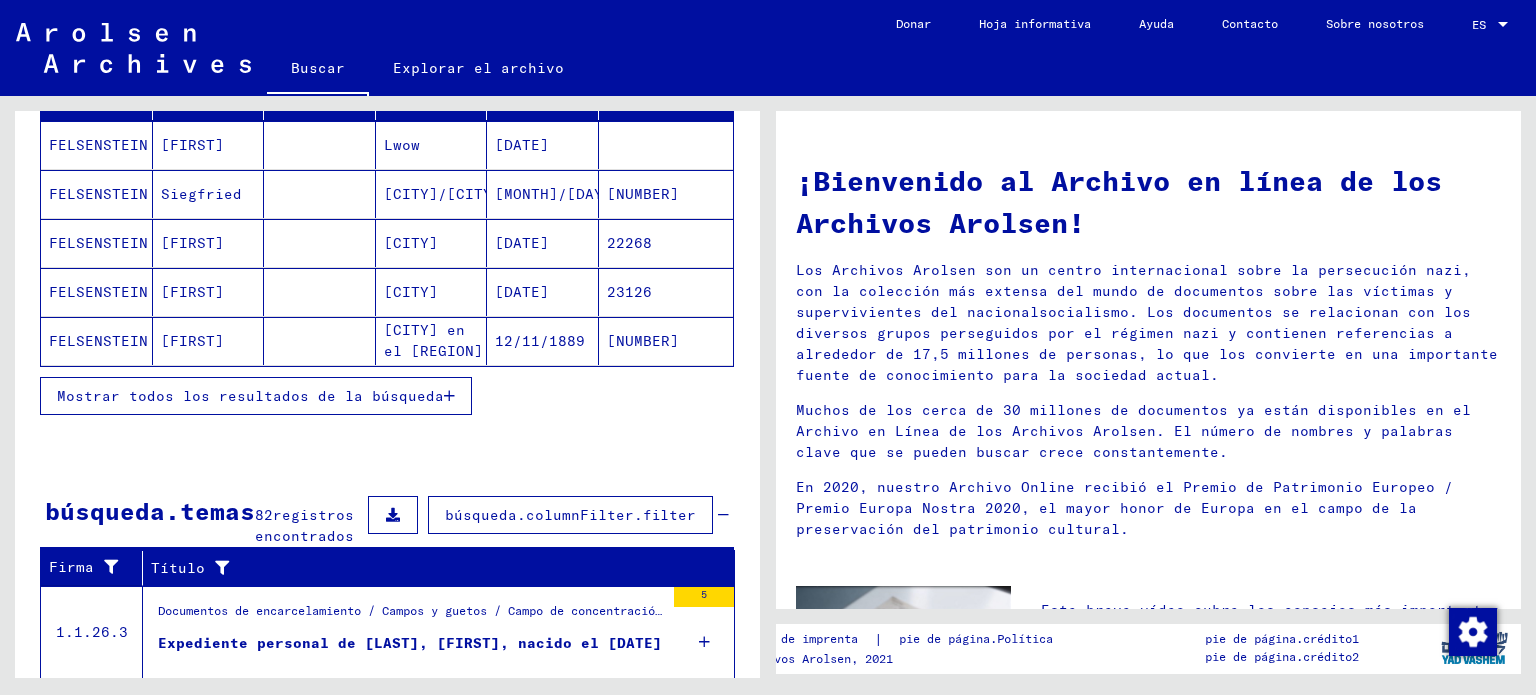 scroll, scrollTop: 400, scrollLeft: 0, axis: vertical 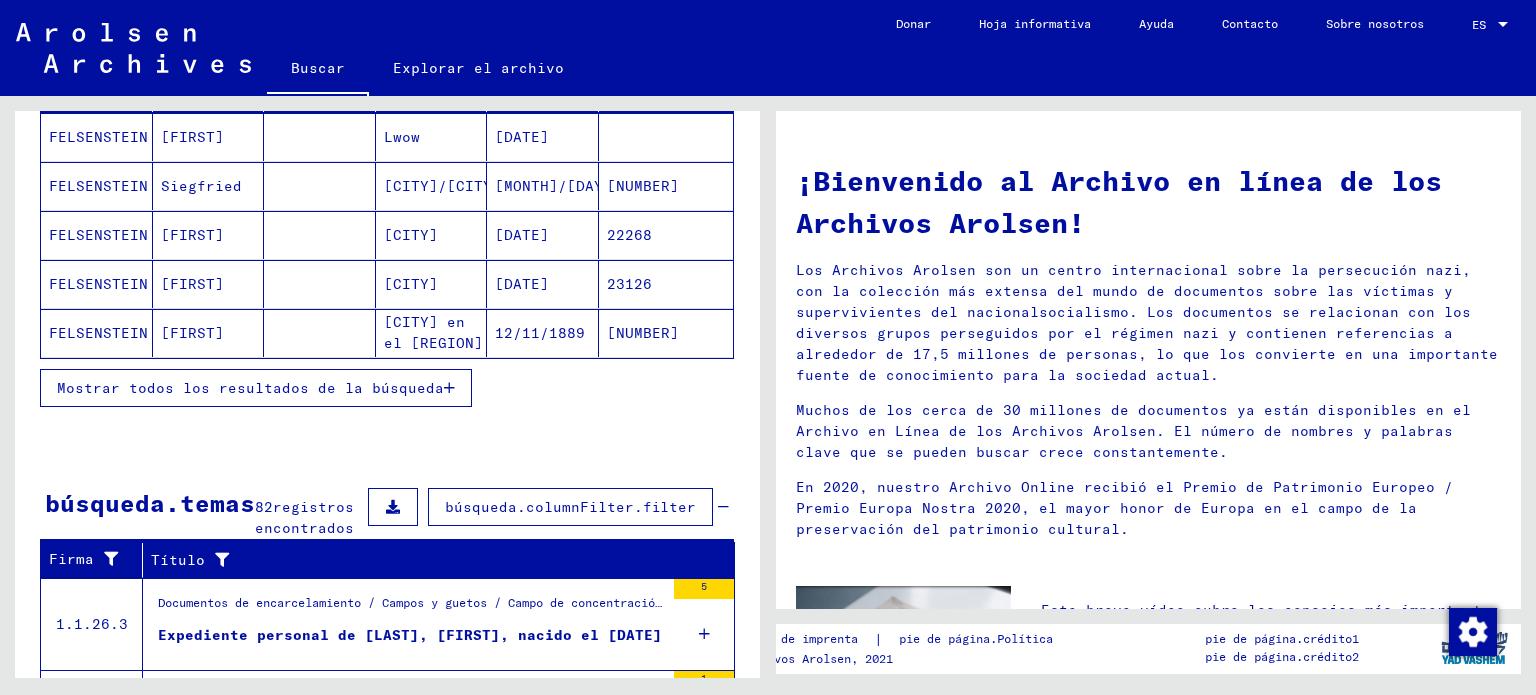 click on "Mostrar todos los resultados de la búsqueda" at bounding box center (250, 388) 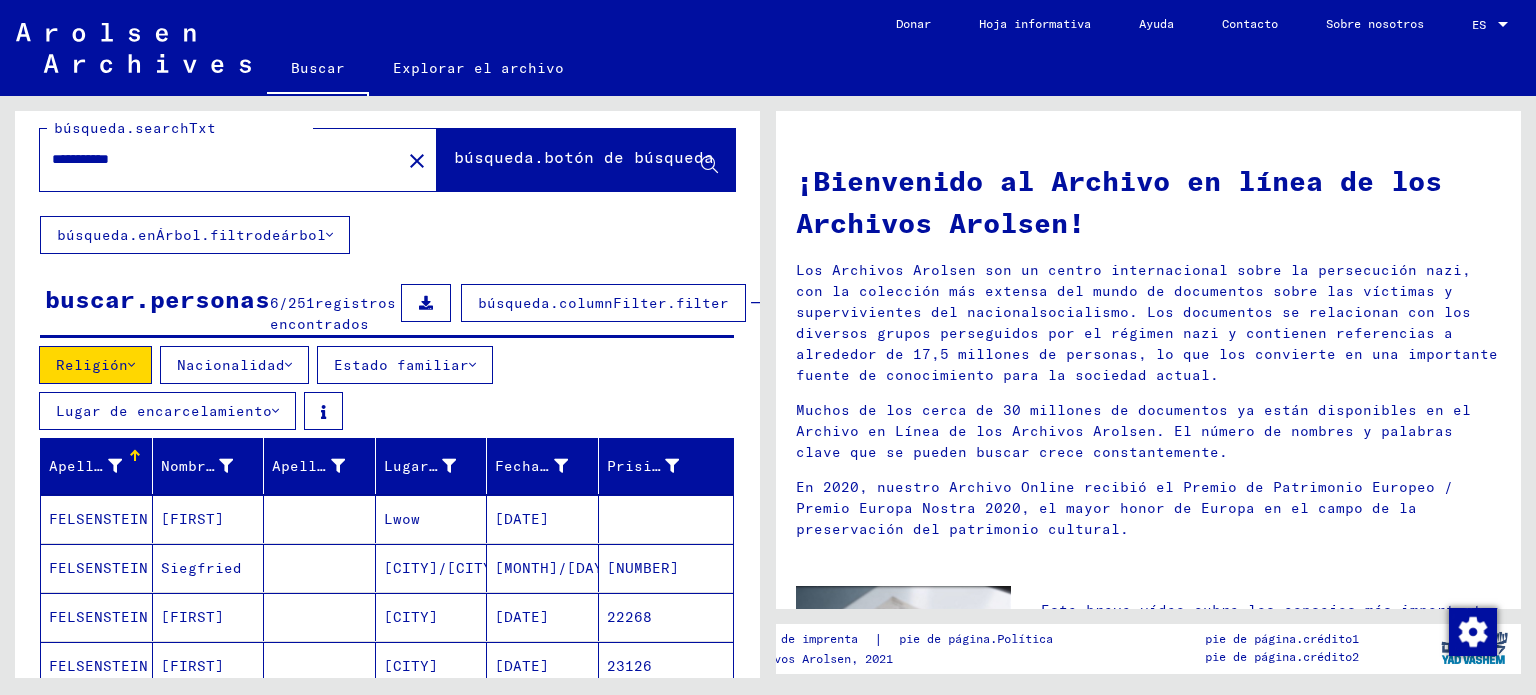 scroll, scrollTop: 0, scrollLeft: 0, axis: both 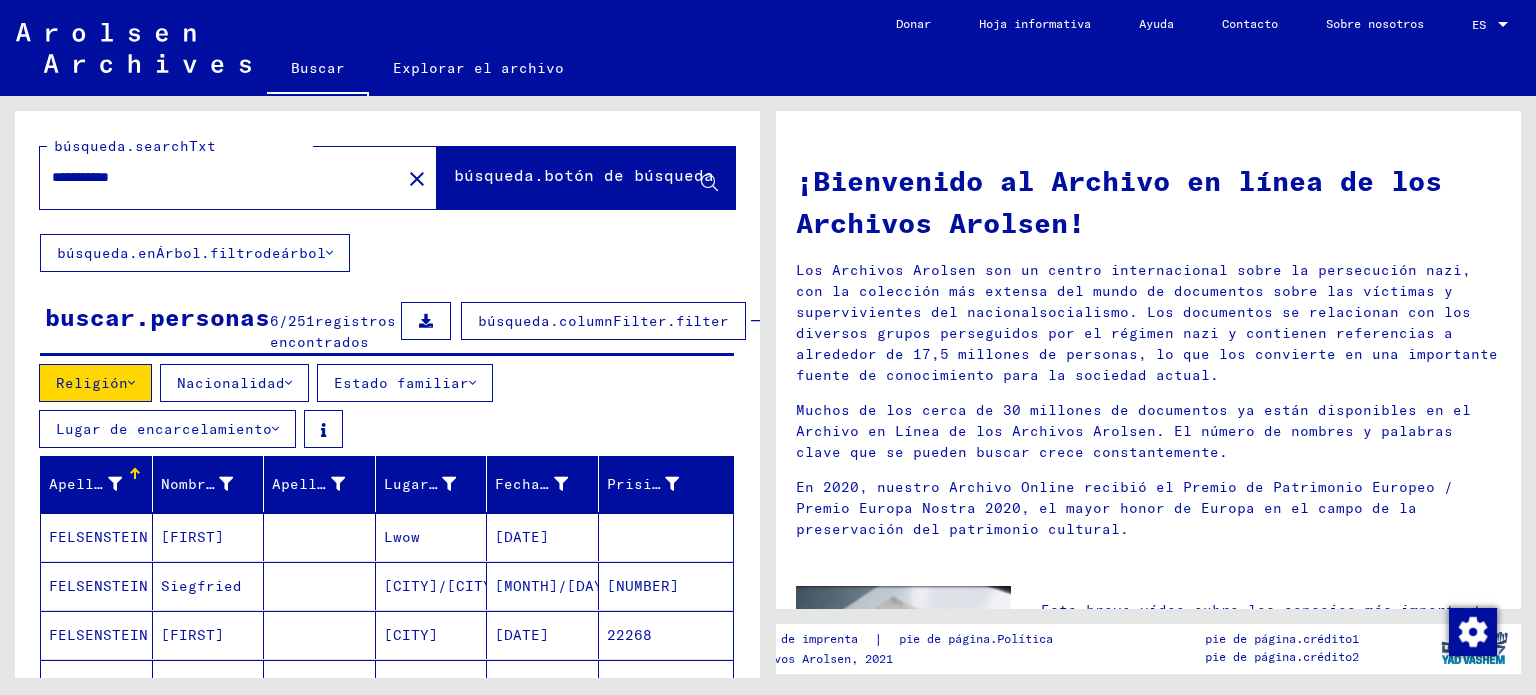 drag, startPoint x: 174, startPoint y: 179, endPoint x: 0, endPoint y: 139, distance: 178.53851 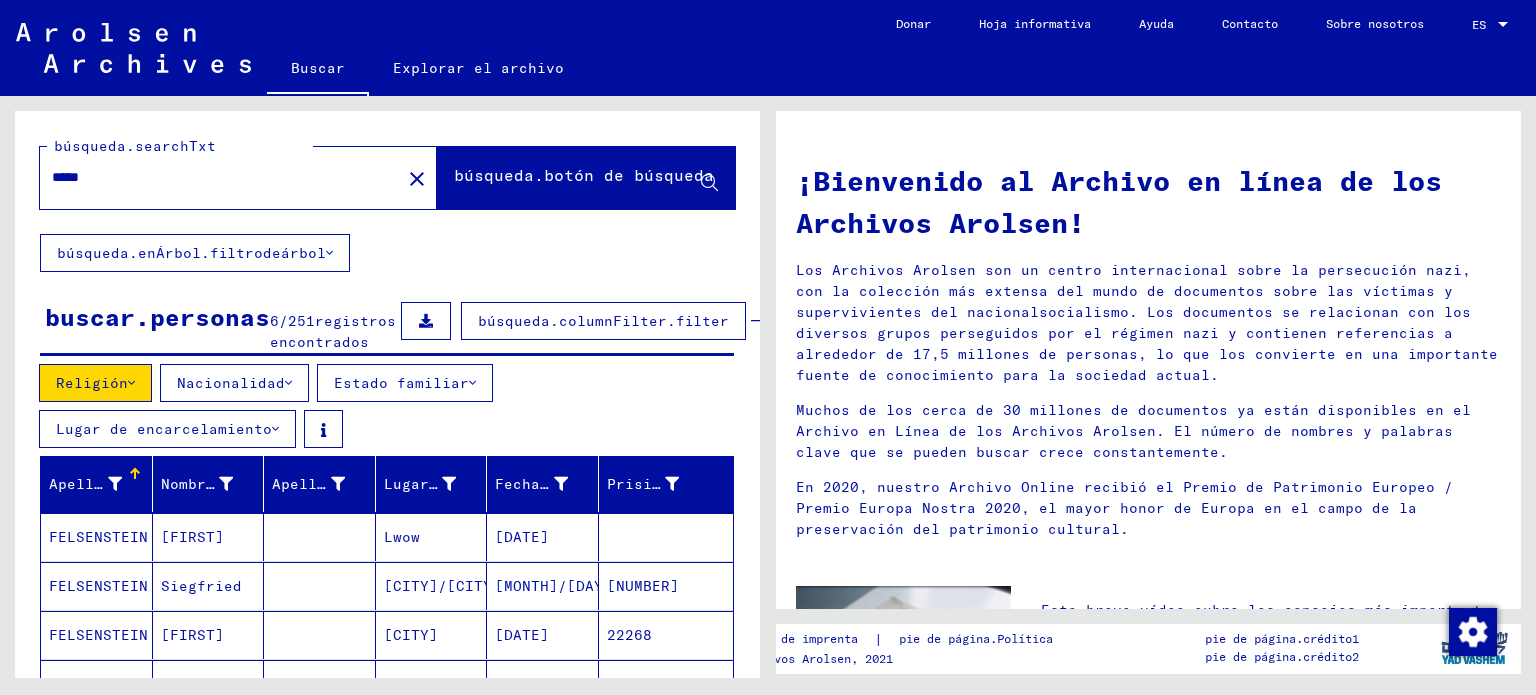 click on "búsqueda.botón de búsqueda" 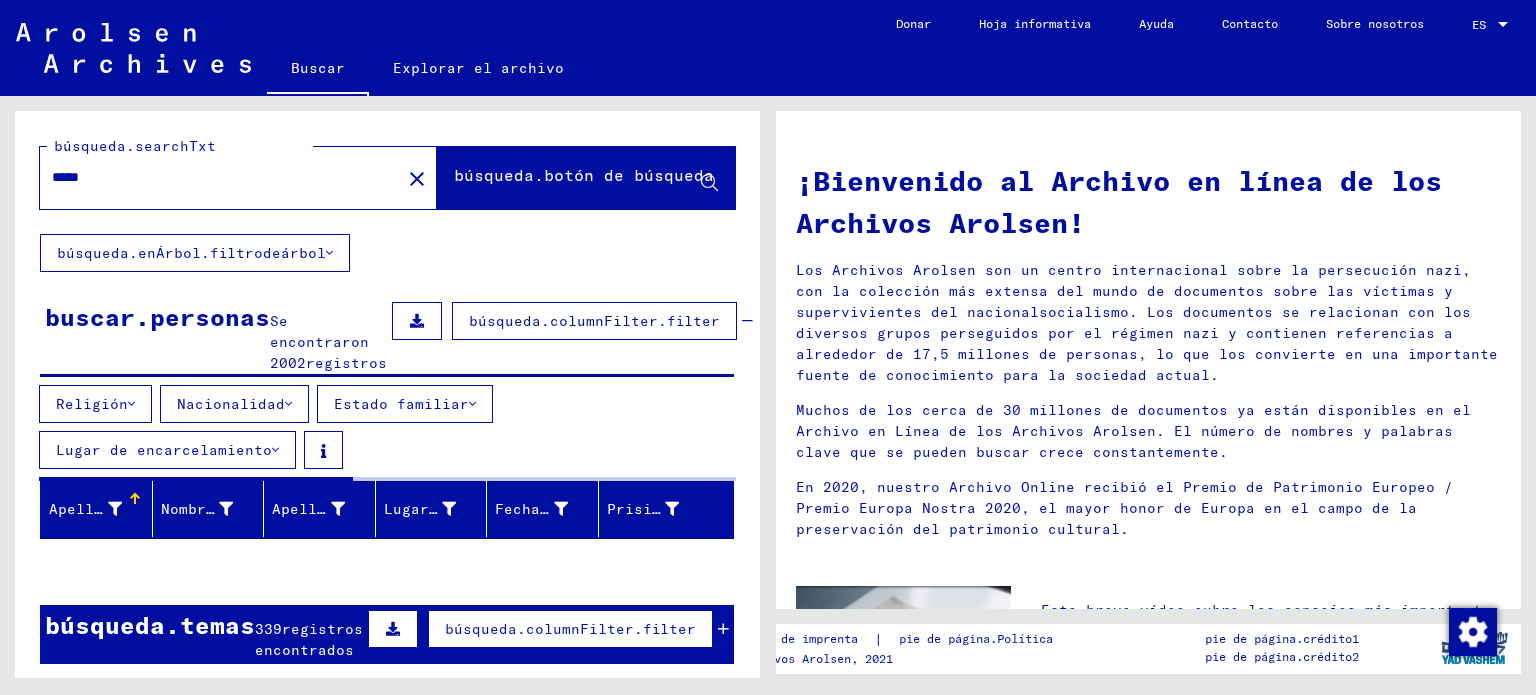 click on "Religión" at bounding box center (92, 404) 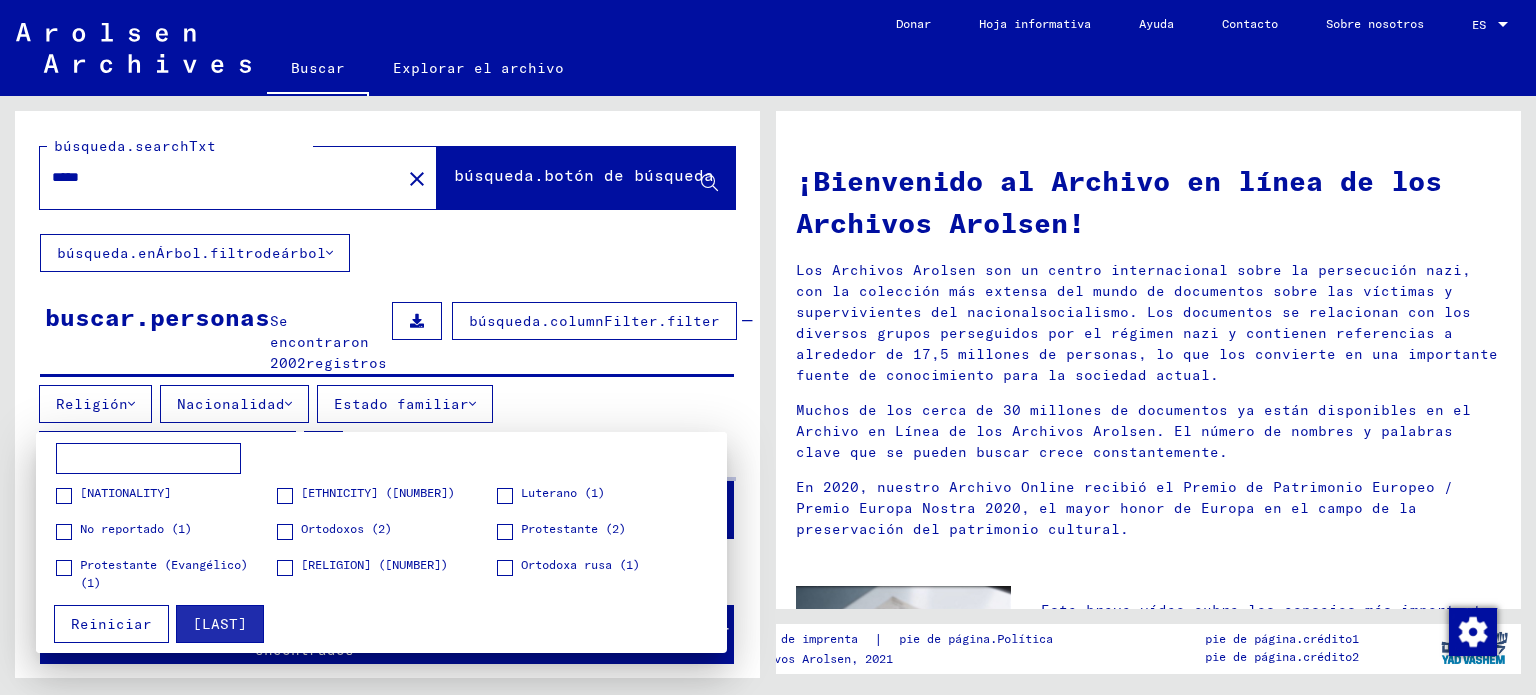 click on "[ETHNICITY] ([NUMBER])" at bounding box center (366, 494) 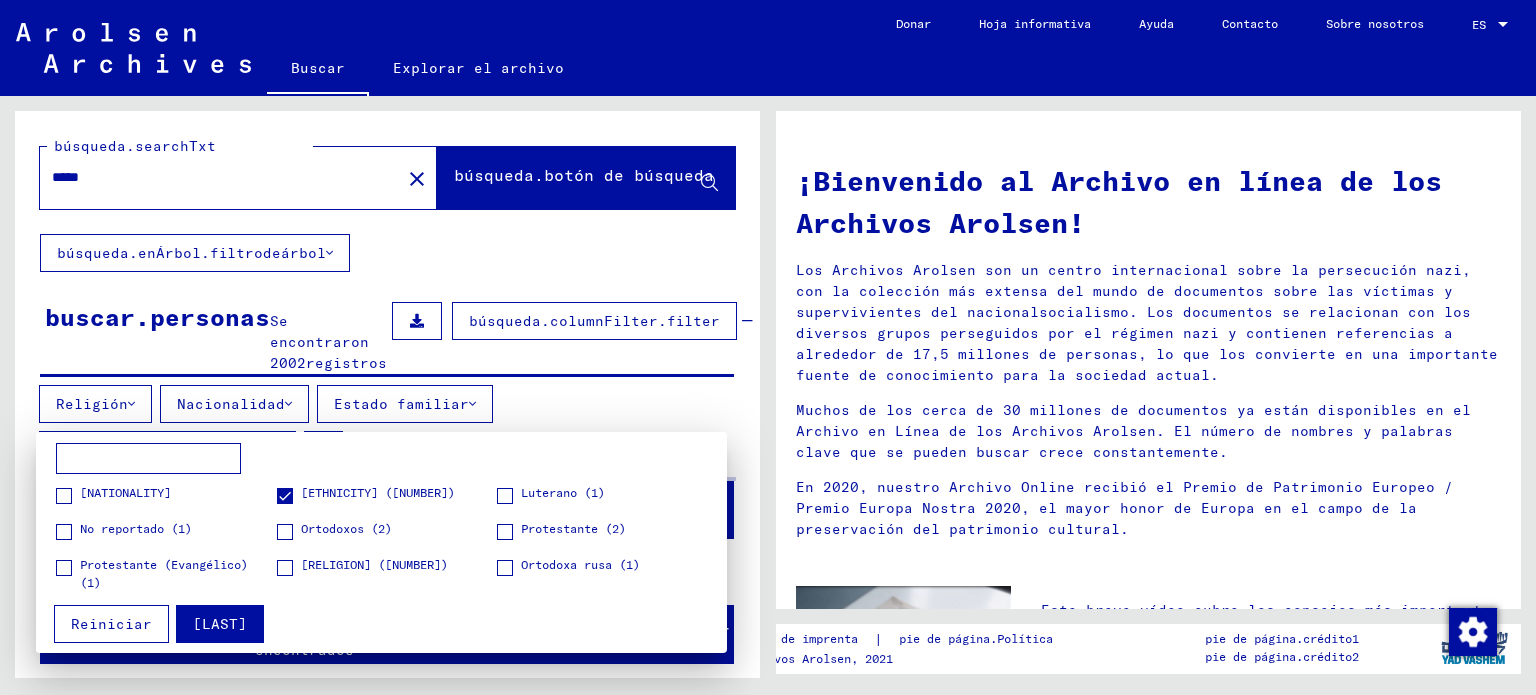 click on "[LAST]" at bounding box center [220, 624] 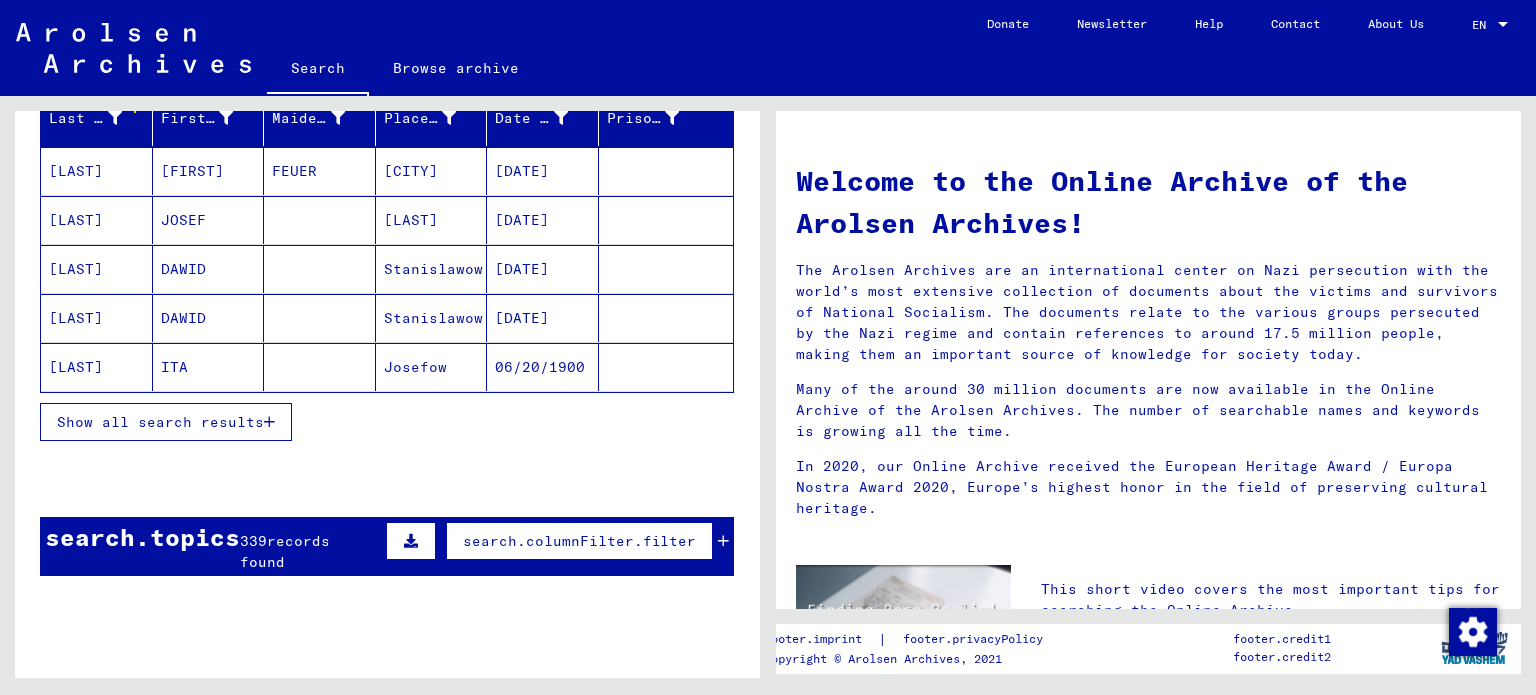 scroll, scrollTop: 360, scrollLeft: 0, axis: vertical 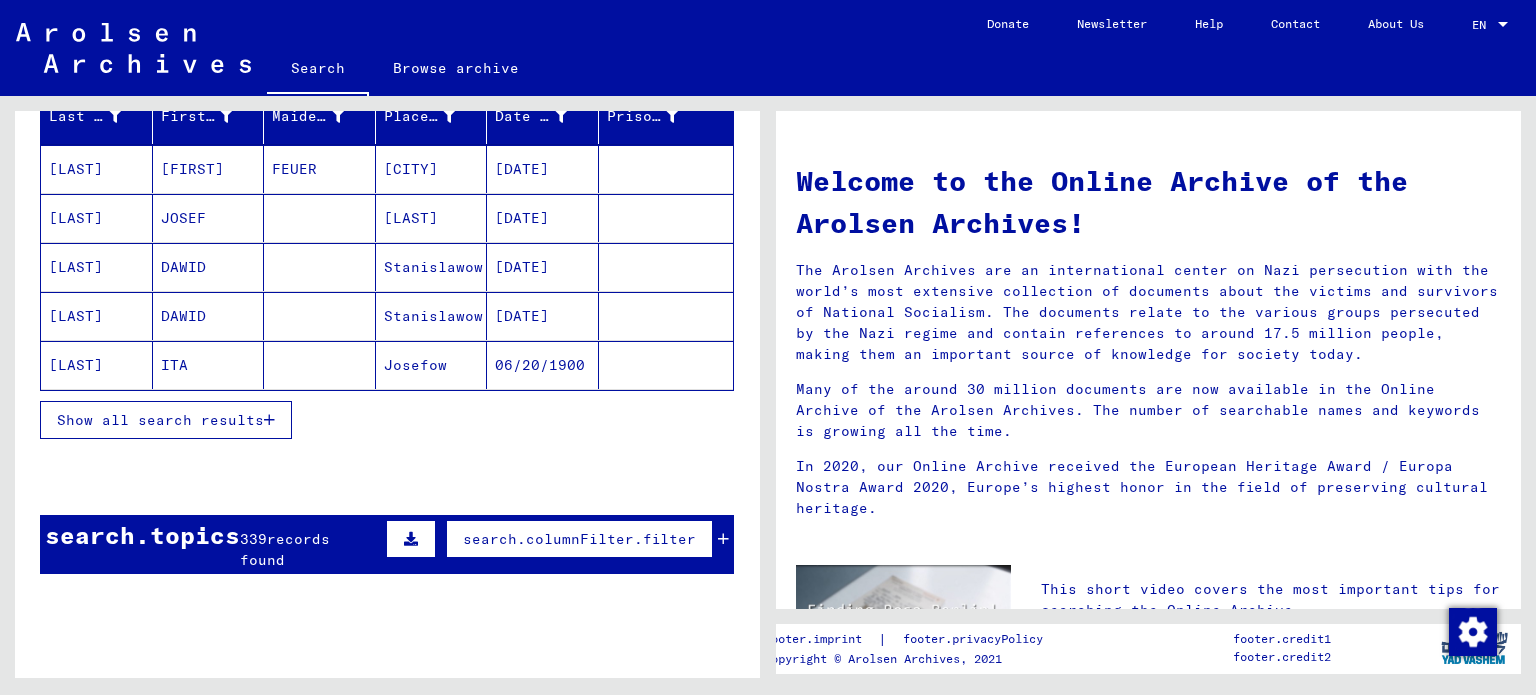 click on "Show all search results" at bounding box center (160, 420) 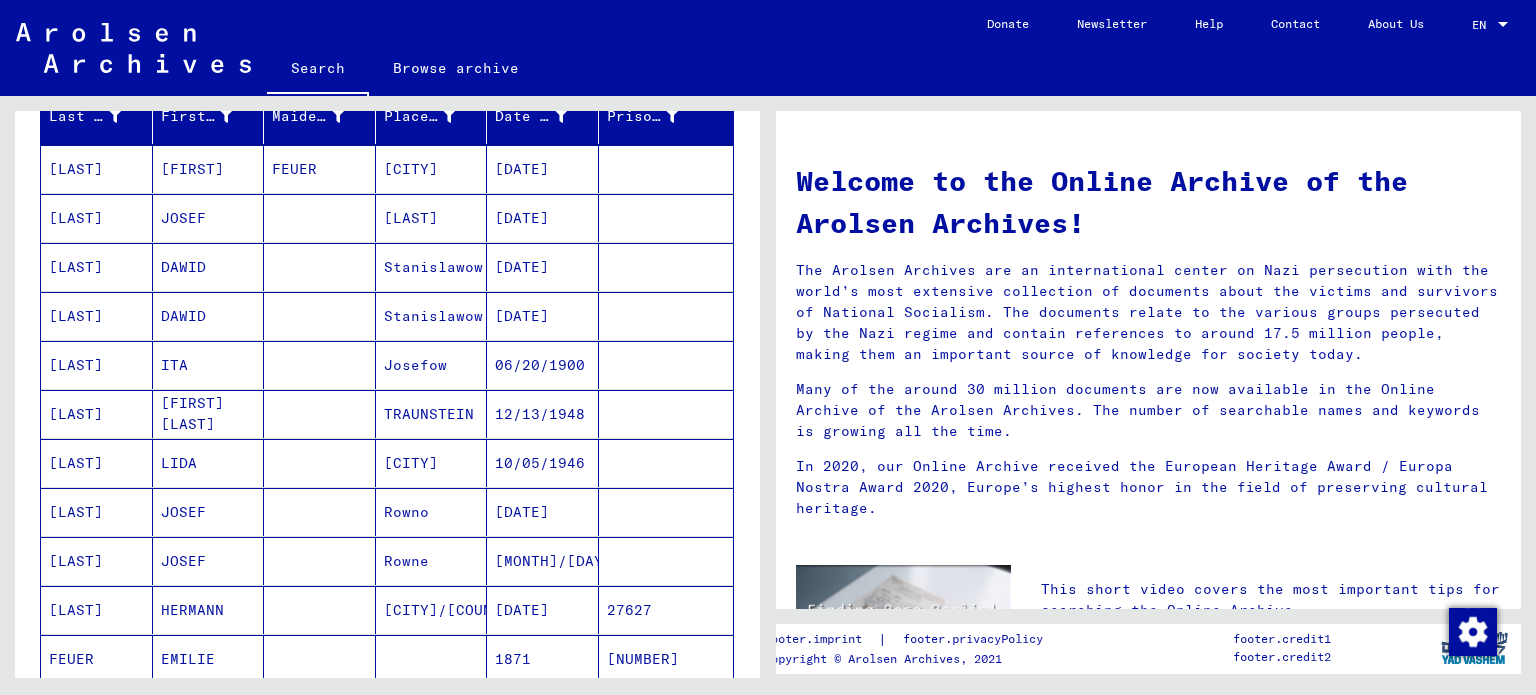 click on "[FIRST] [LAST]" at bounding box center (209, 463) 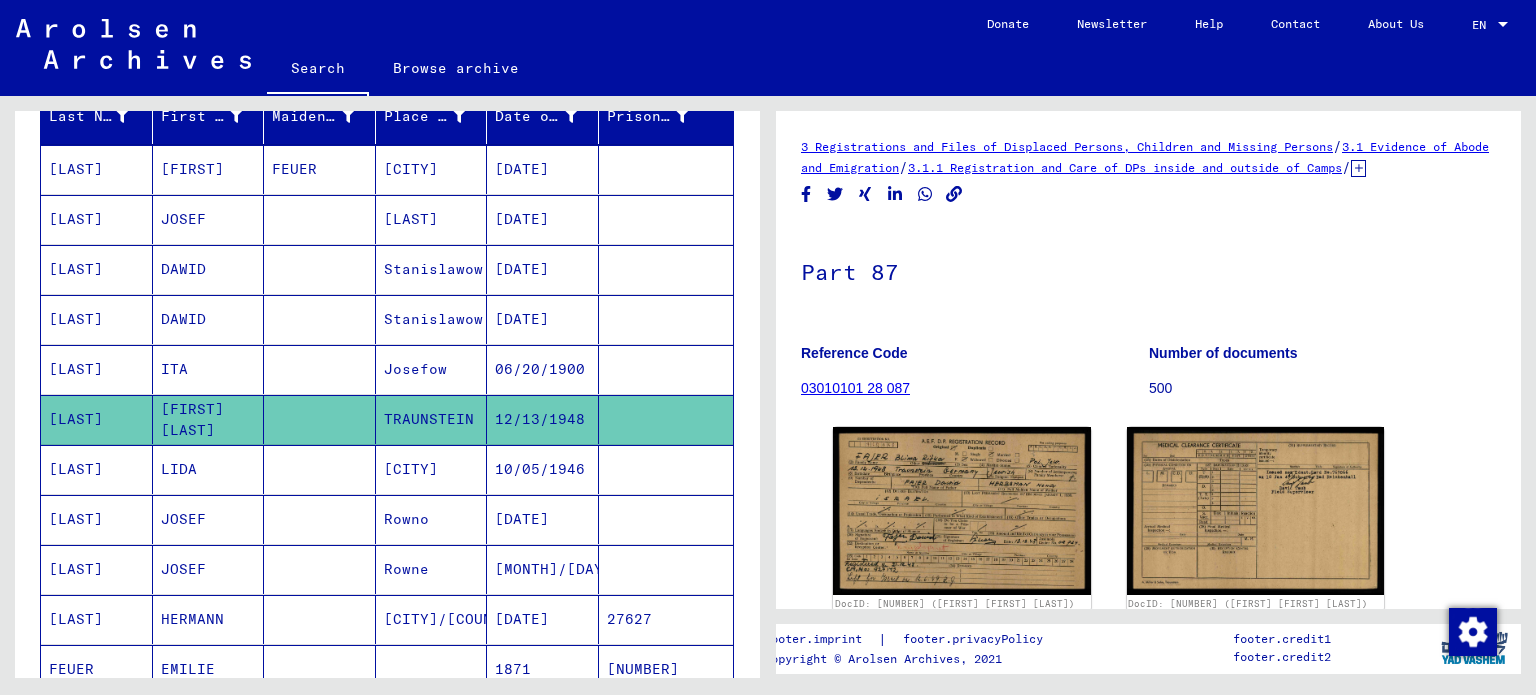 scroll, scrollTop: 0, scrollLeft: 0, axis: both 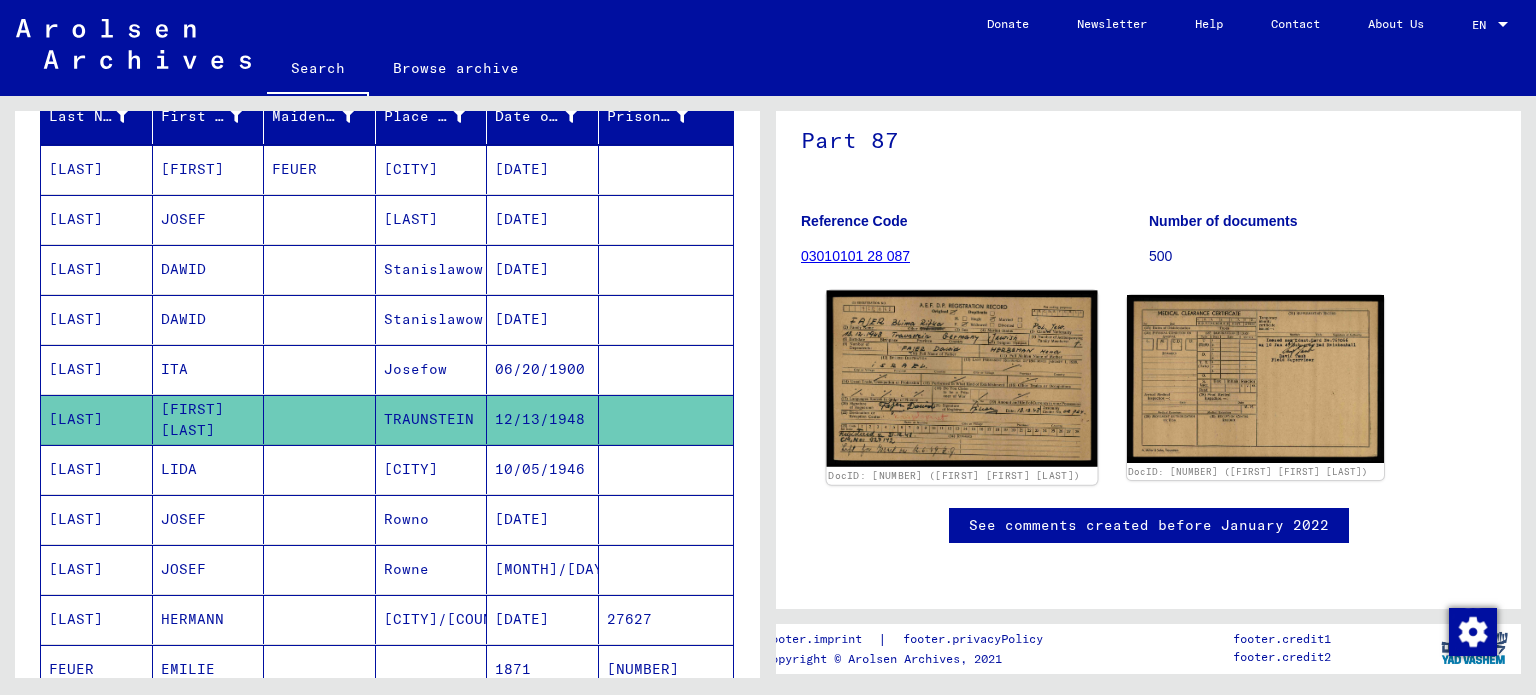 click 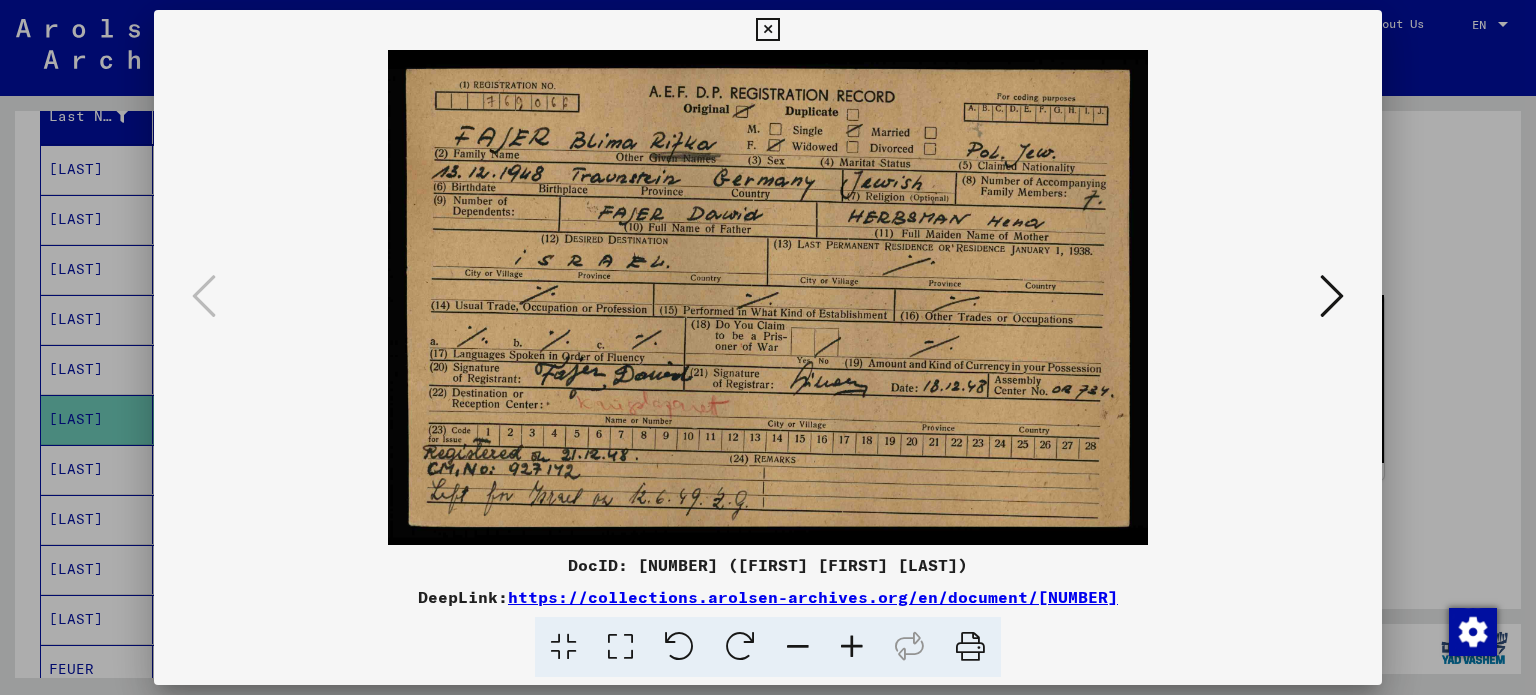 click at bounding box center (767, 30) 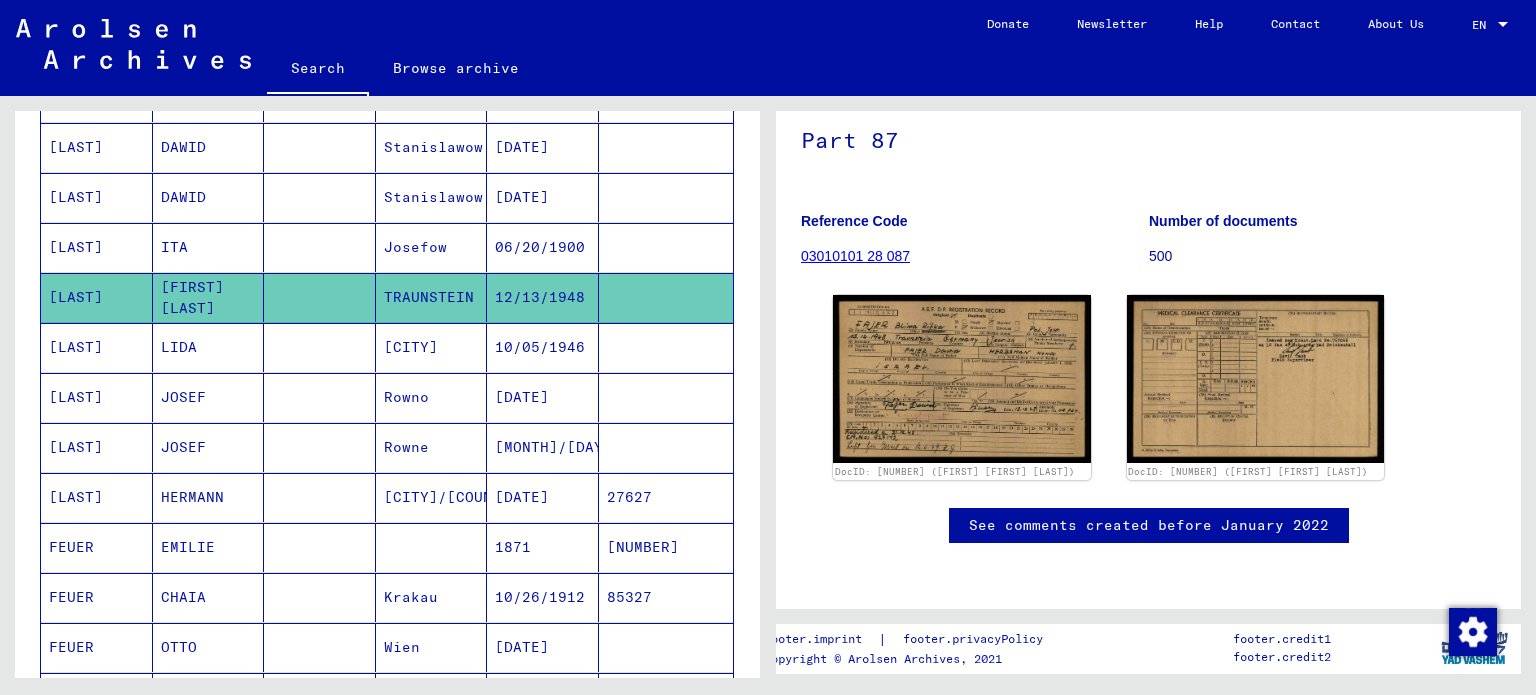 scroll, scrollTop: 486, scrollLeft: 0, axis: vertical 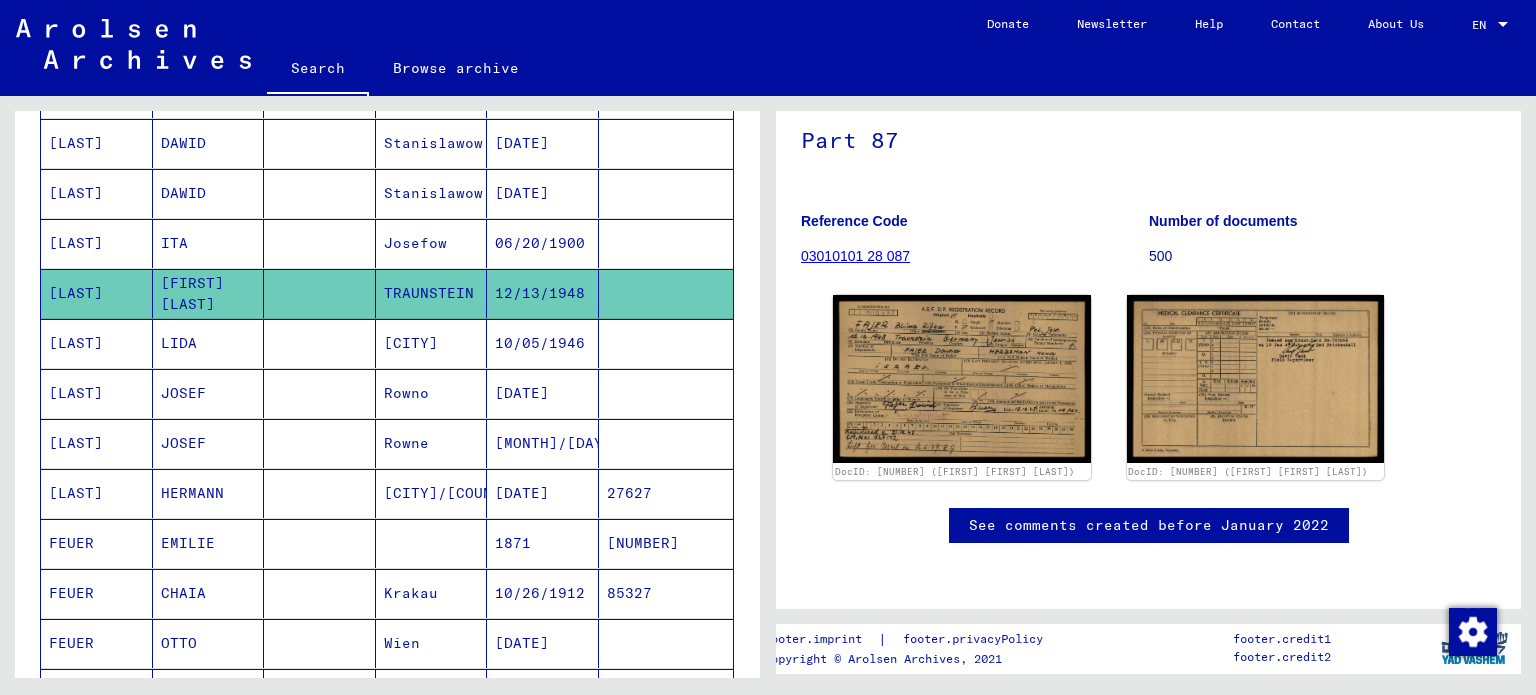 click on "[CITY]" at bounding box center [432, 393] 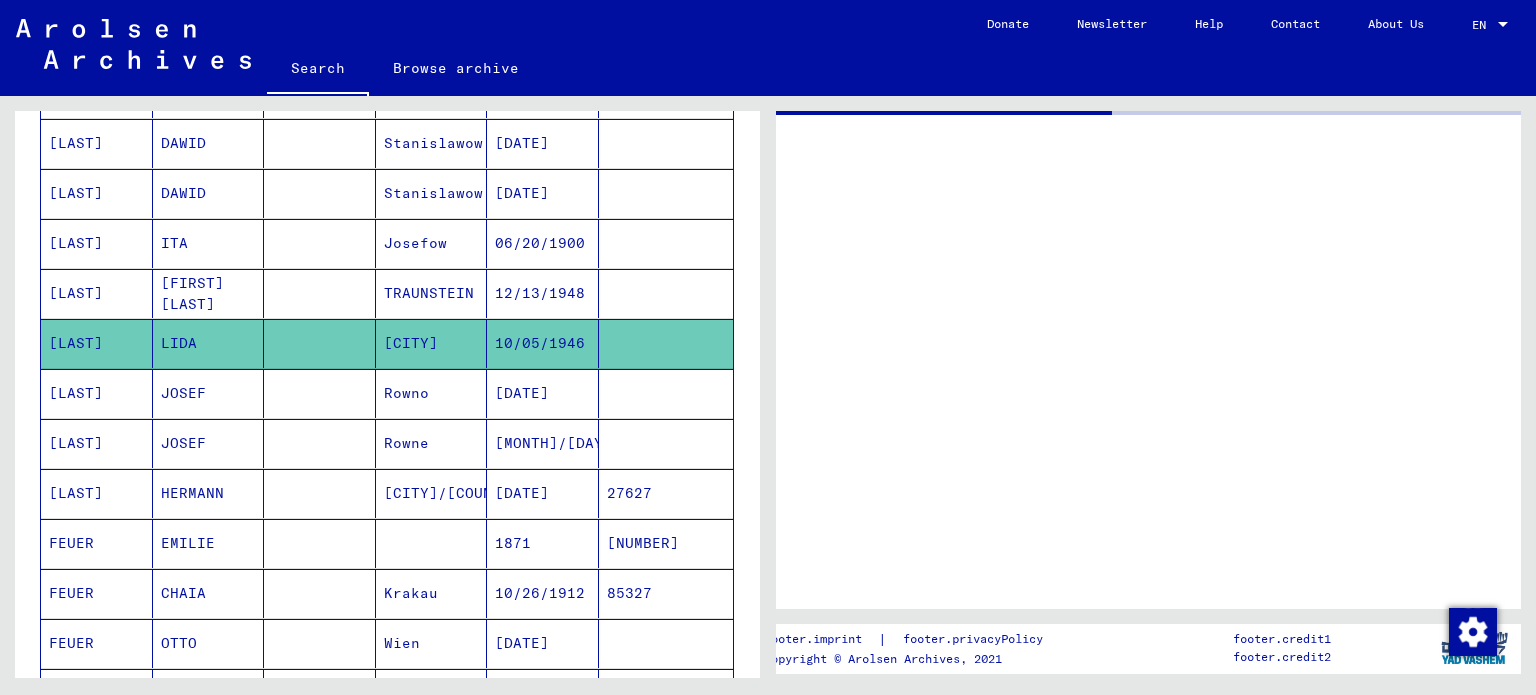 scroll, scrollTop: 0, scrollLeft: 0, axis: both 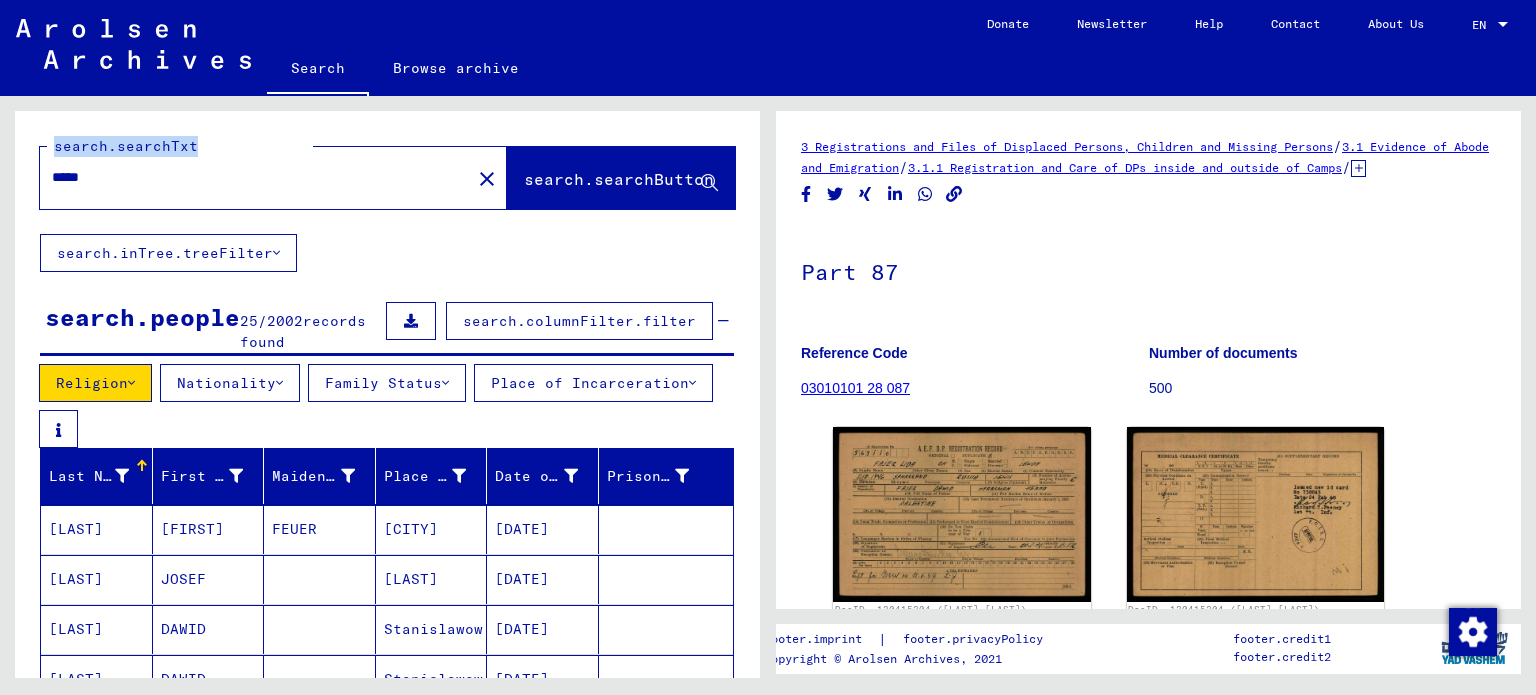drag, startPoint x: 157, startPoint y: 155, endPoint x: 0, endPoint y: 114, distance: 162.26521 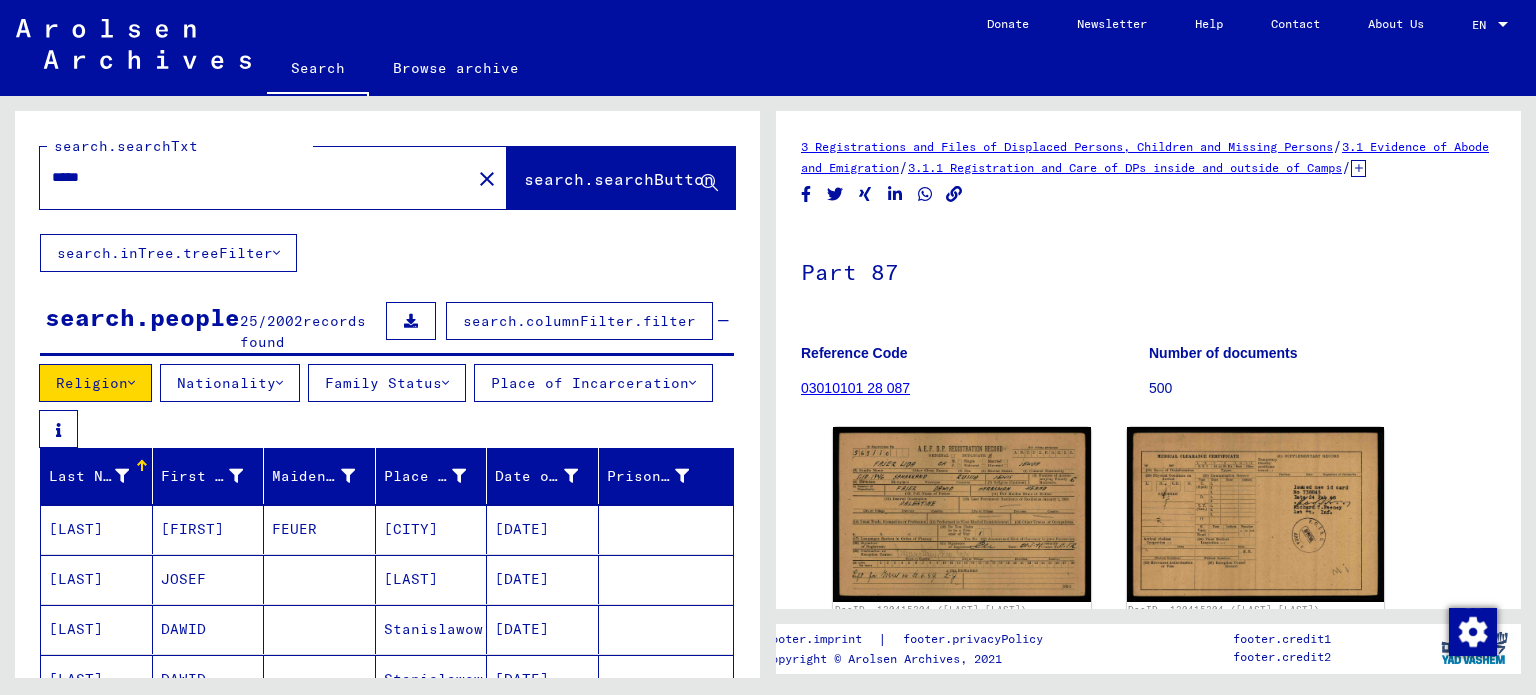 click on "*****" at bounding box center [255, 177] 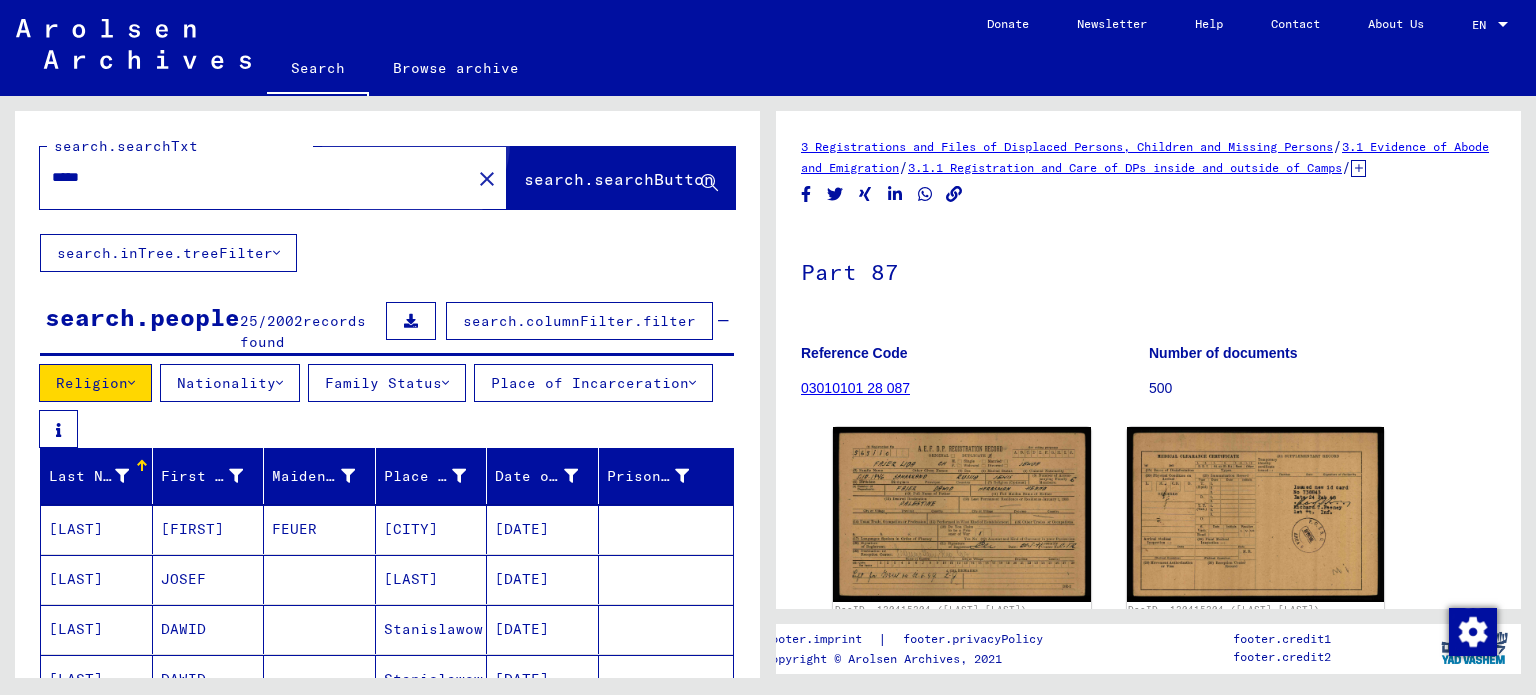 click on "search.searchButton" 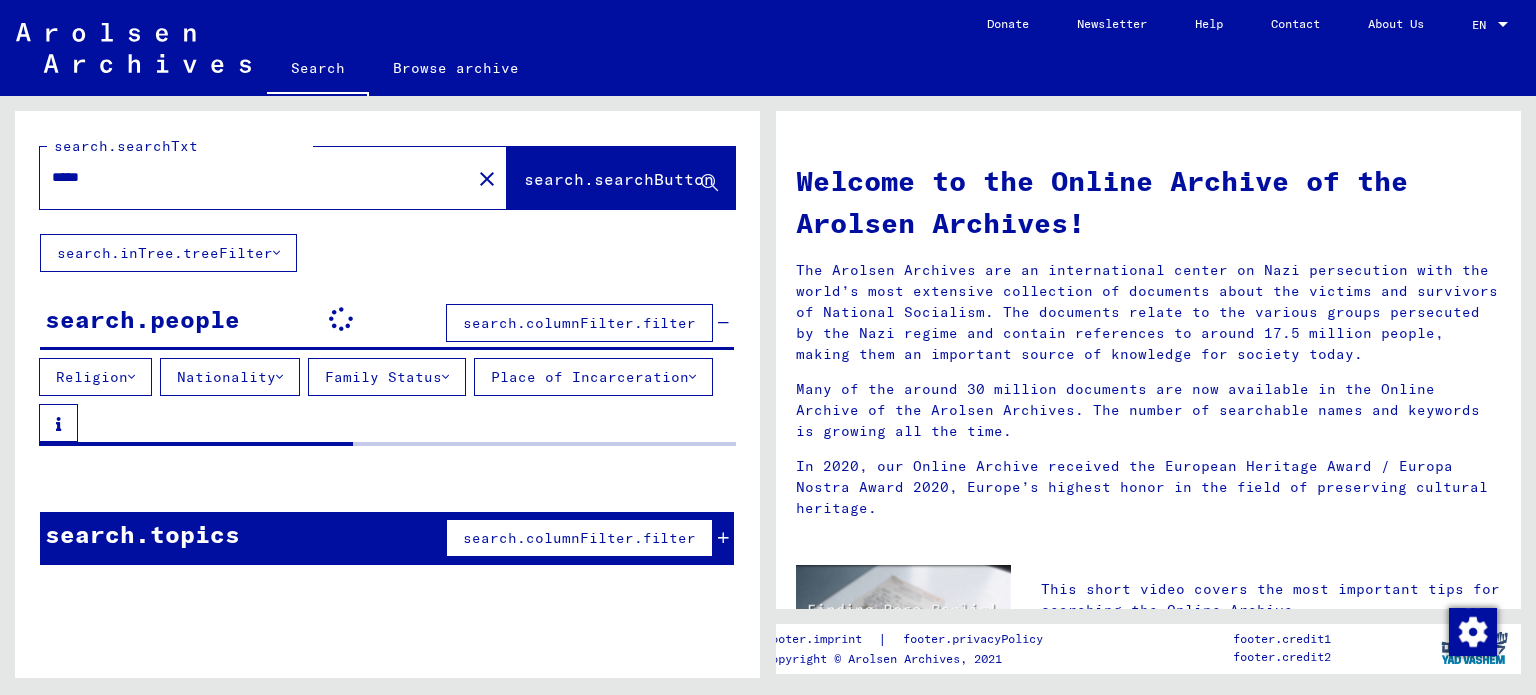 click at bounding box center (131, 377) 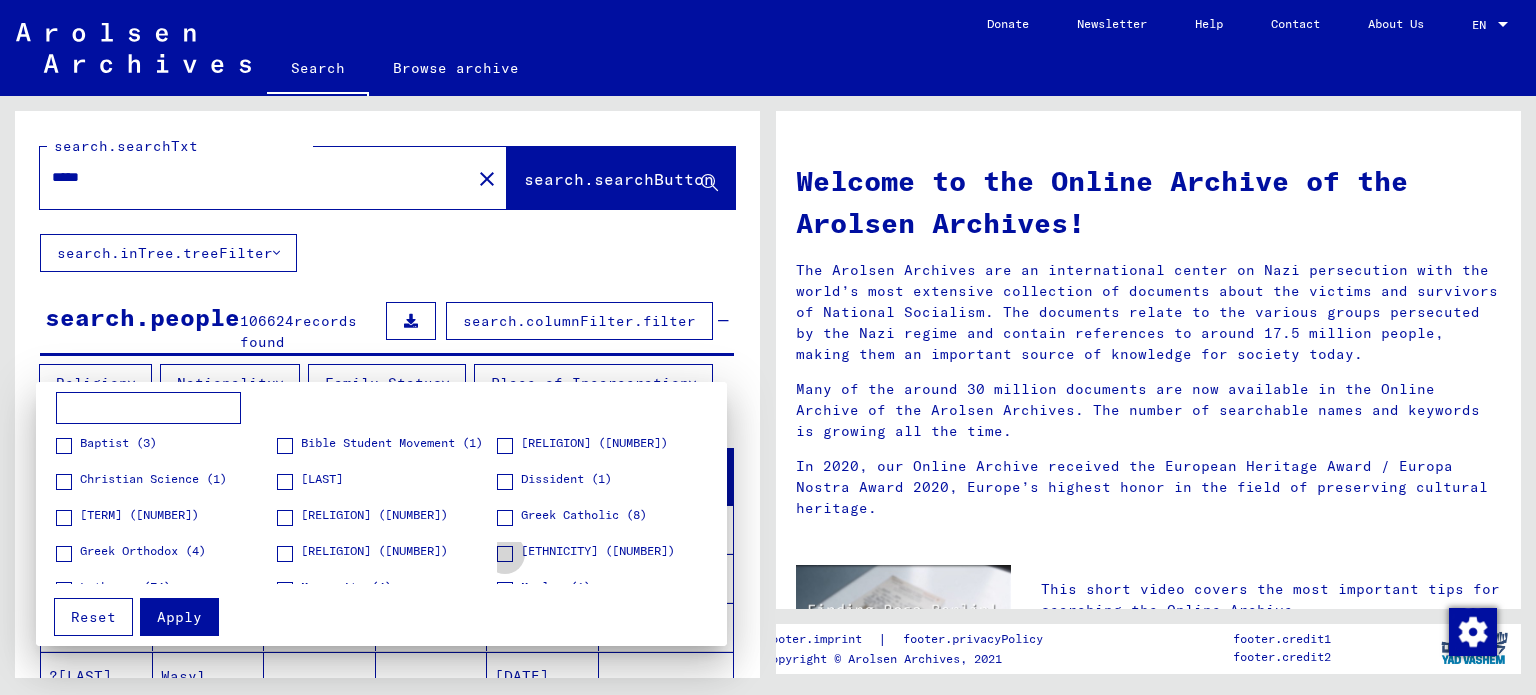 click on "[ETHNICITY] ([NUMBER])" at bounding box center [586, 552] 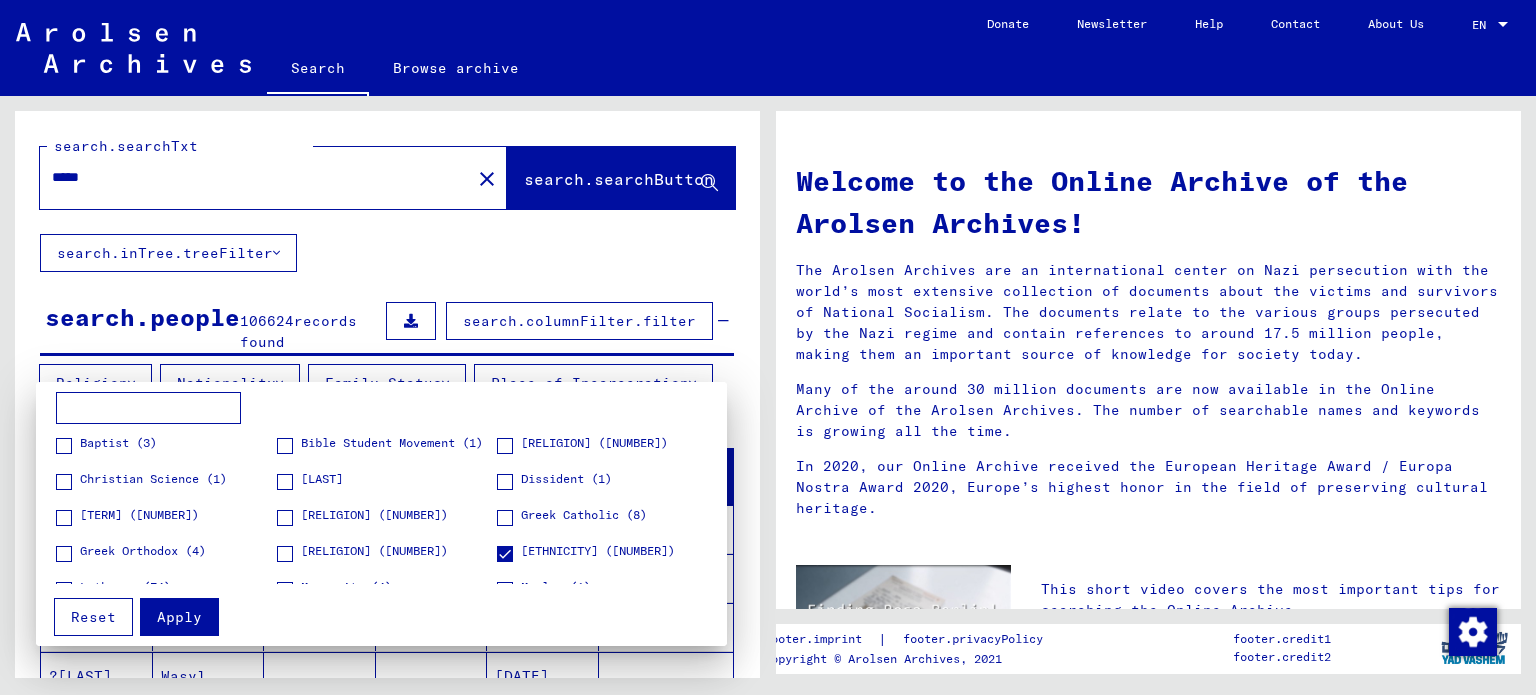 drag, startPoint x: 756, startPoint y: 431, endPoint x: 296, endPoint y: 564, distance: 478.8413 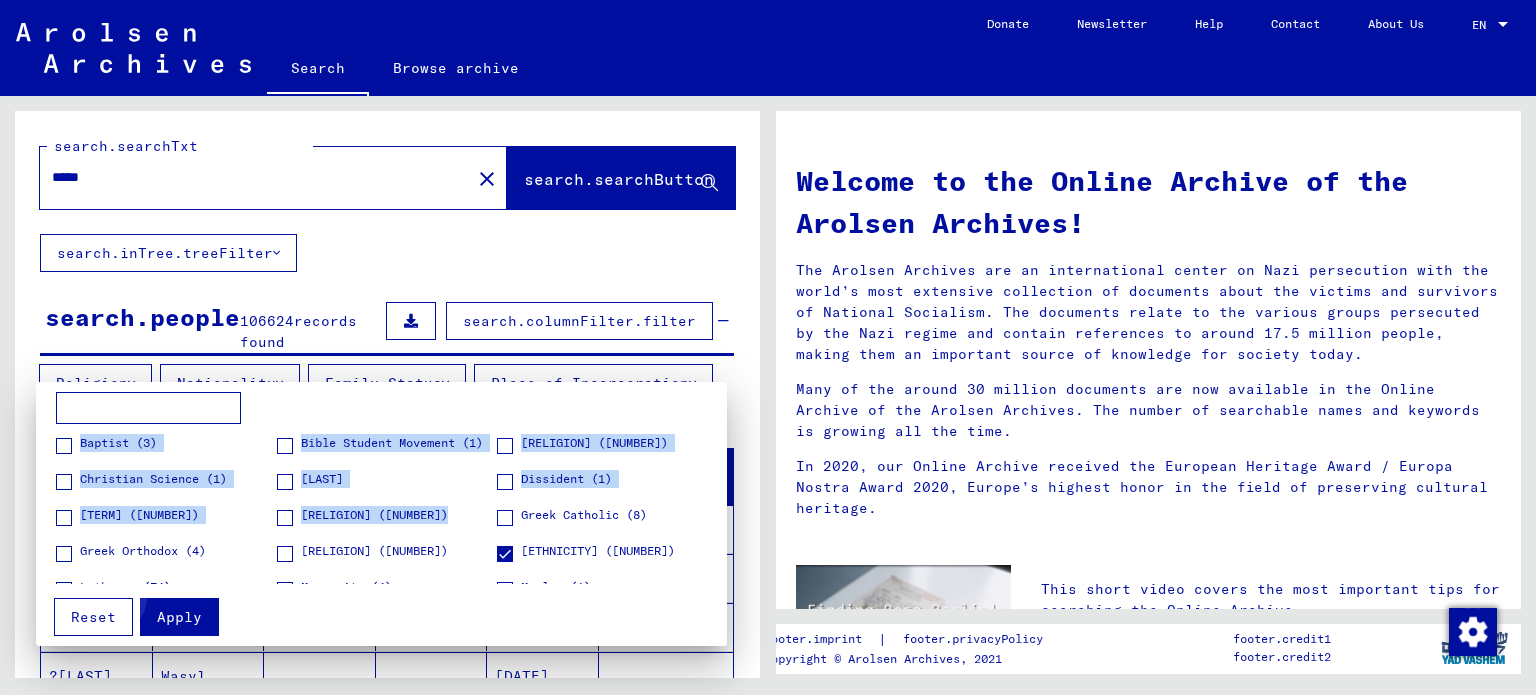 click on "Apply" at bounding box center [179, 617] 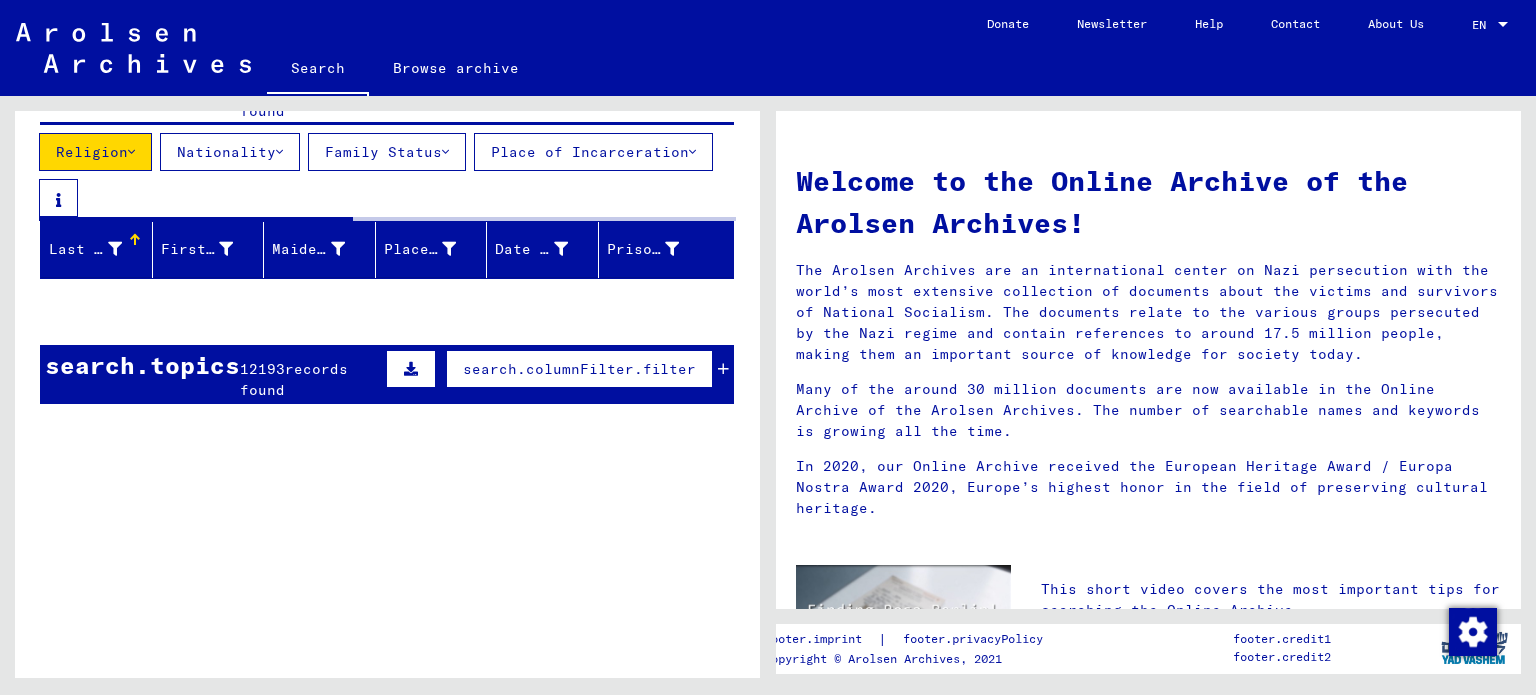 scroll, scrollTop: 261, scrollLeft: 0, axis: vertical 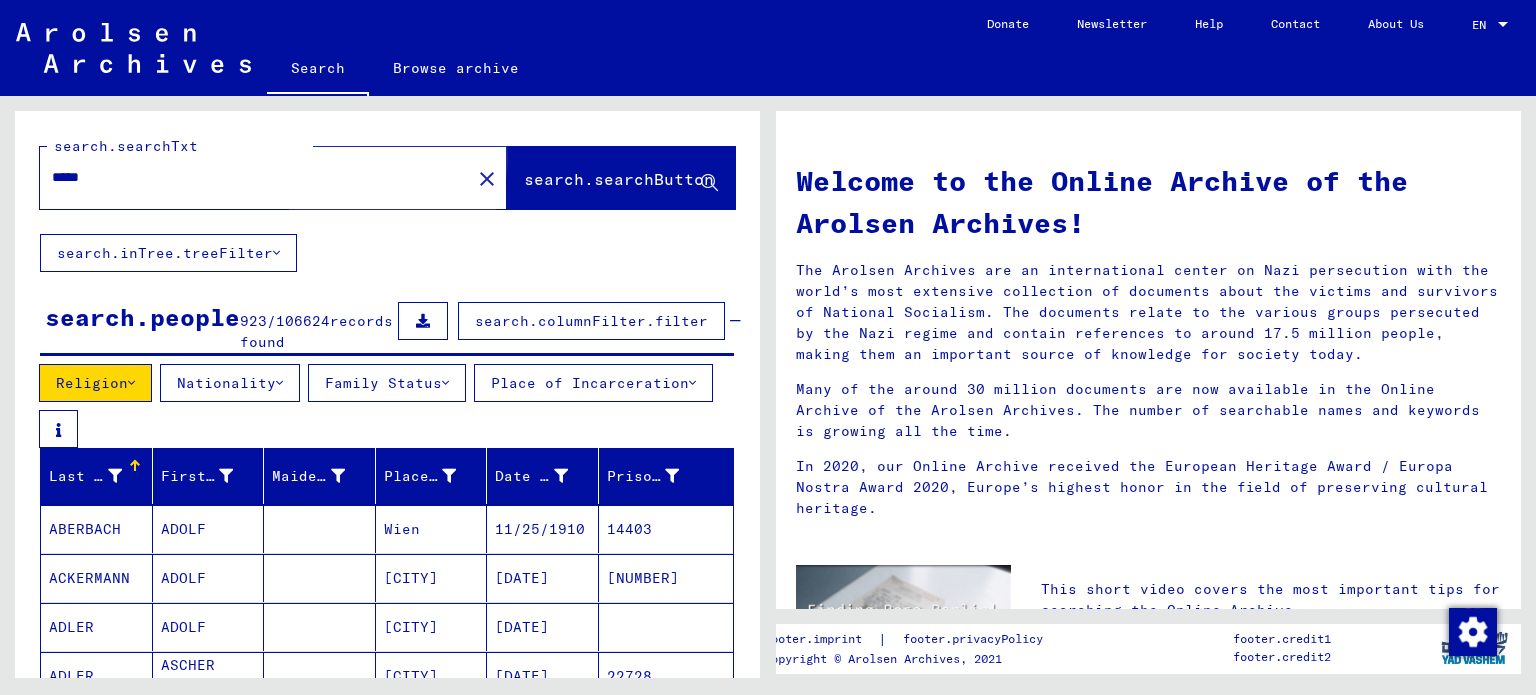 click on "search.searchButton" 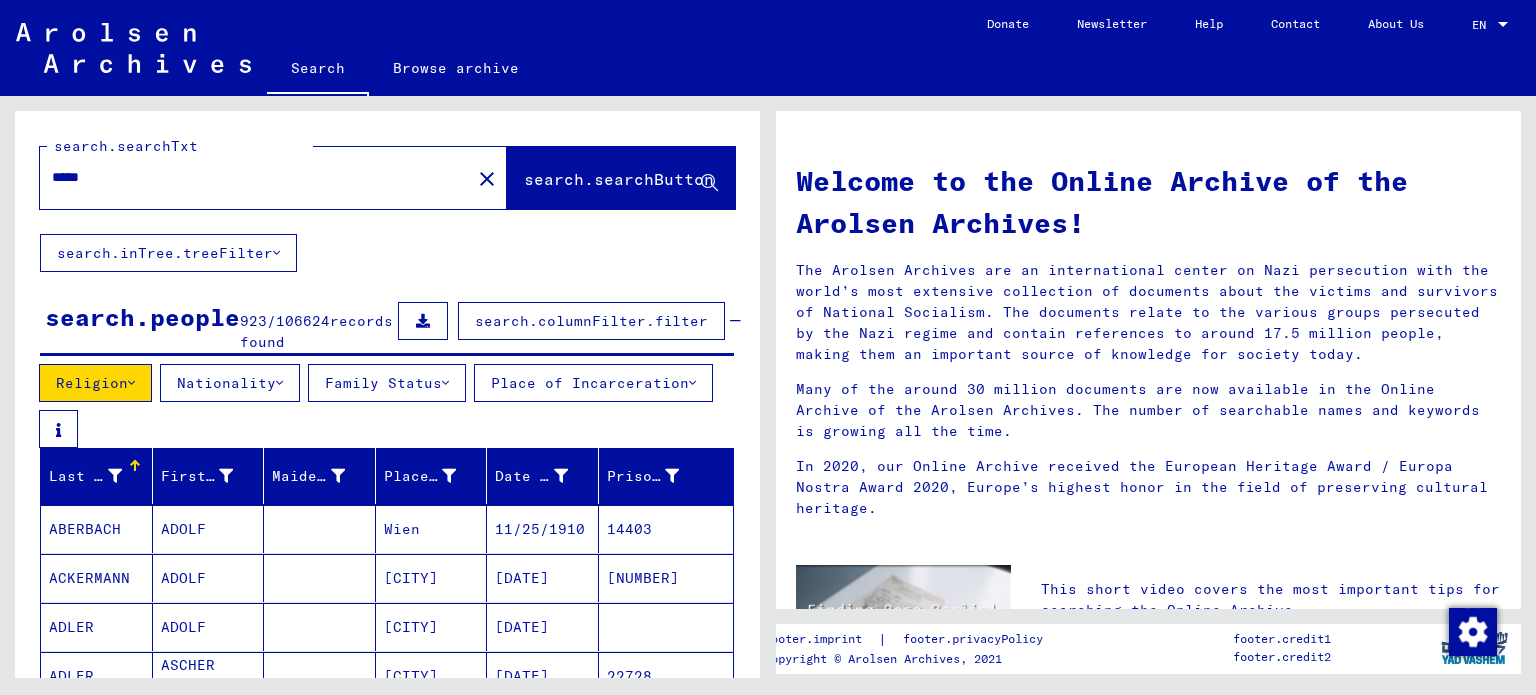 click on "search.columnFilter.filter" at bounding box center (591, 321) 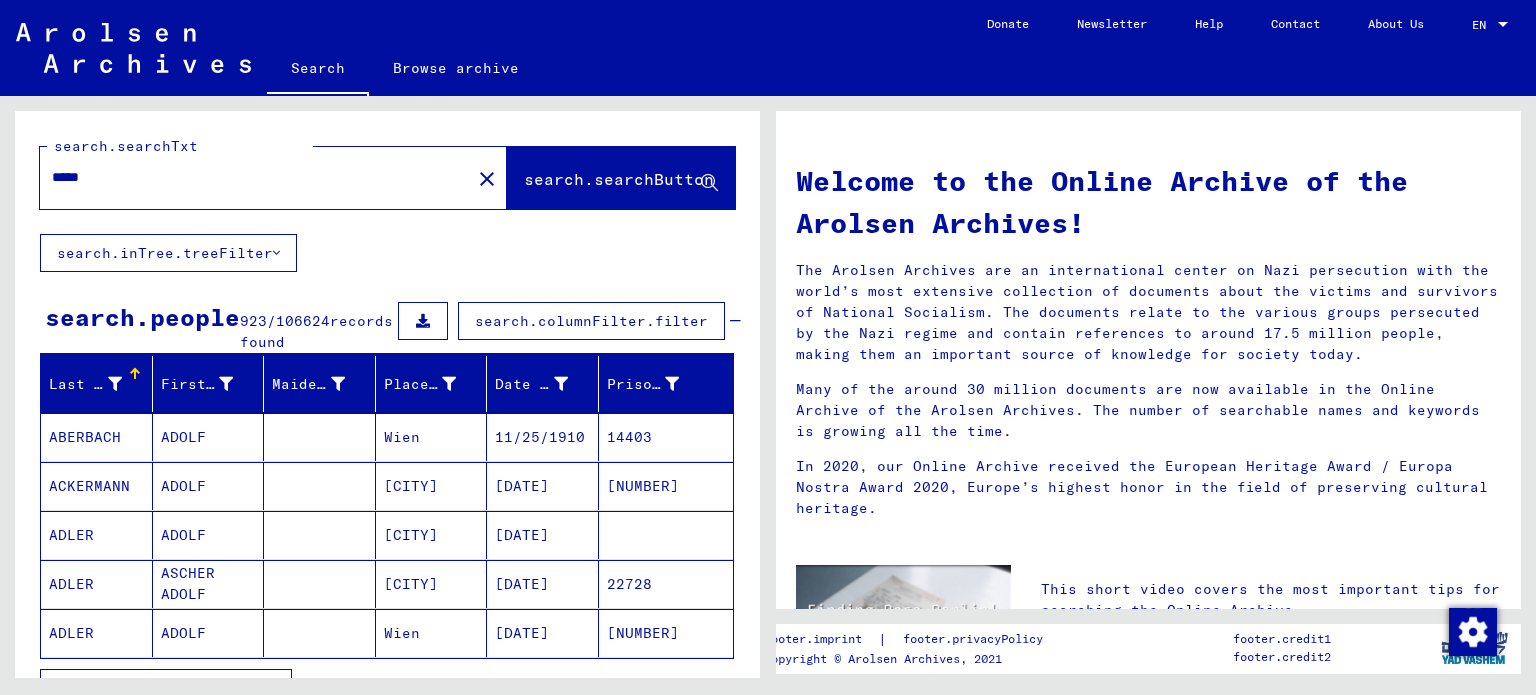click on "Last Name" at bounding box center (97, 384) 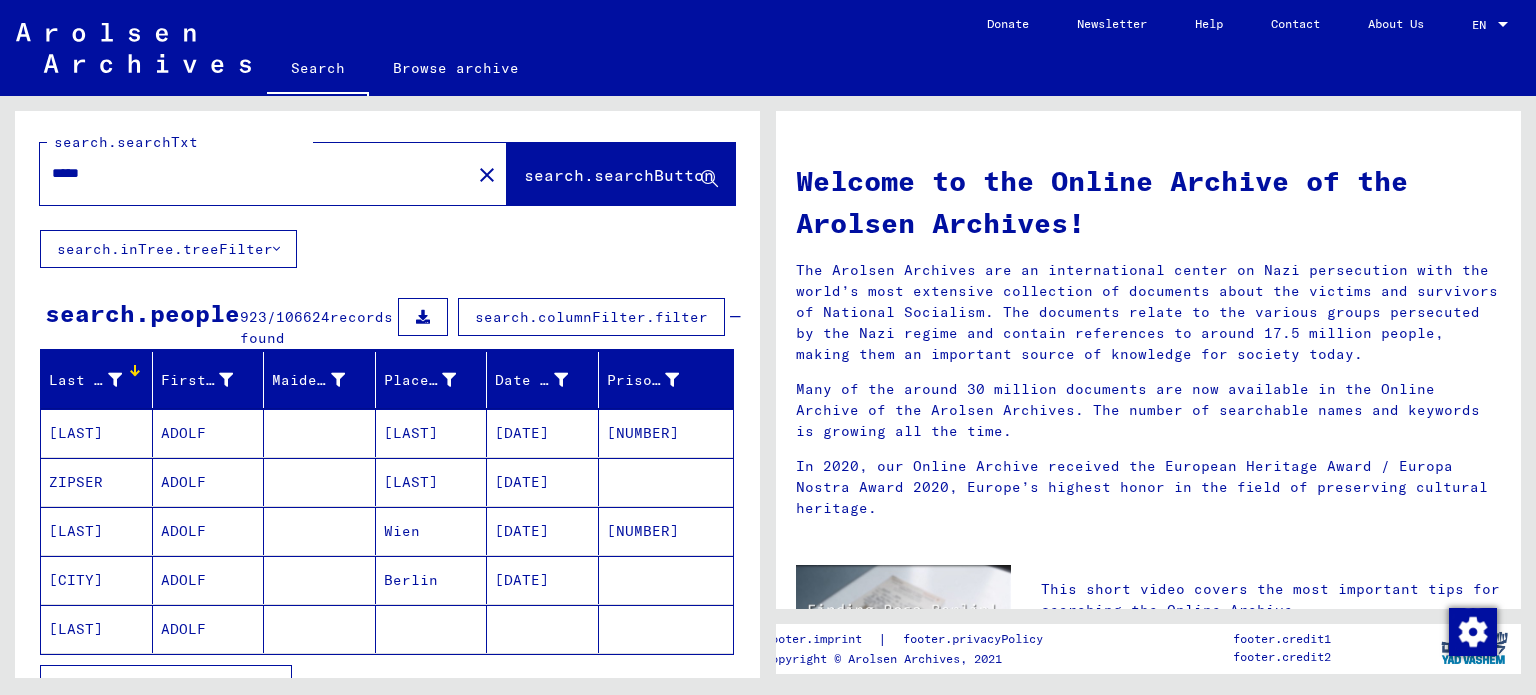 scroll, scrollTop: 0, scrollLeft: 0, axis: both 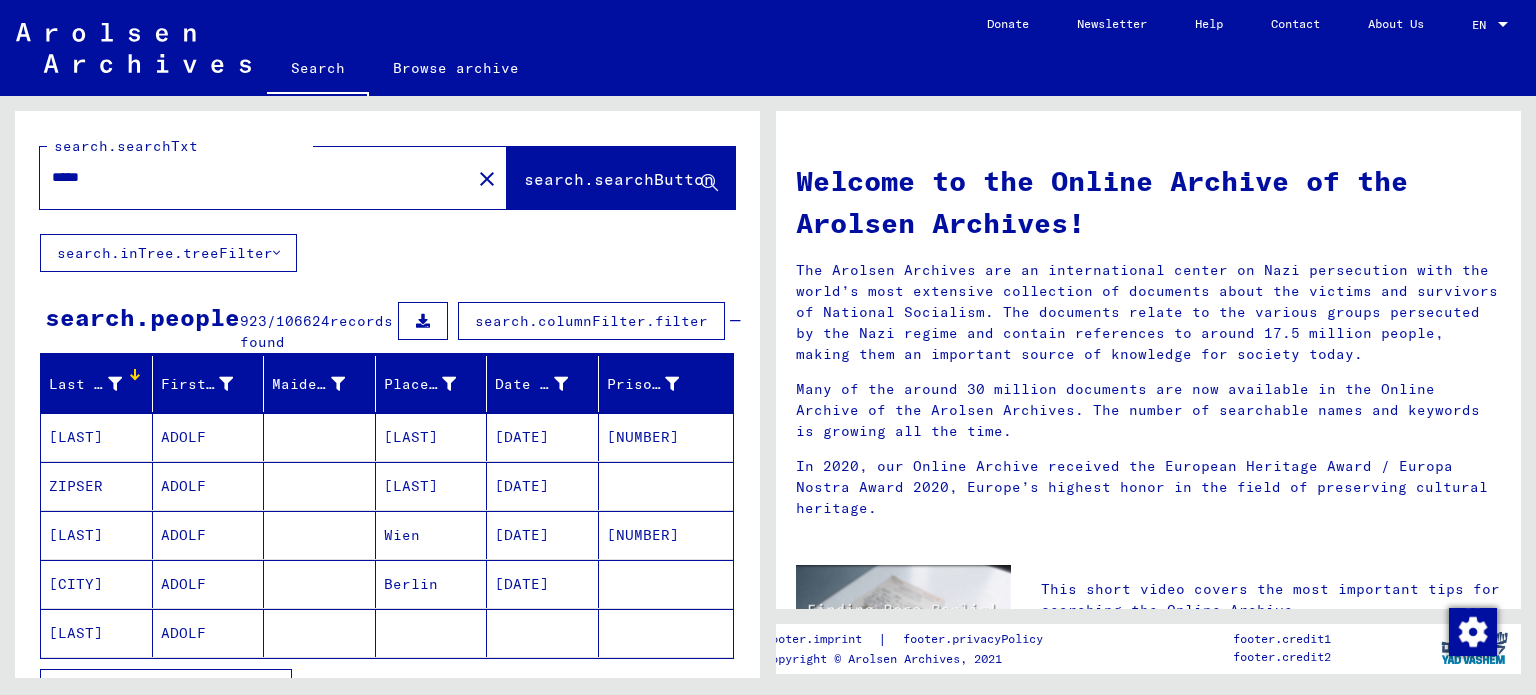 drag, startPoint x: 256, startPoint y: 183, endPoint x: 0, endPoint y: 132, distance: 261.03064 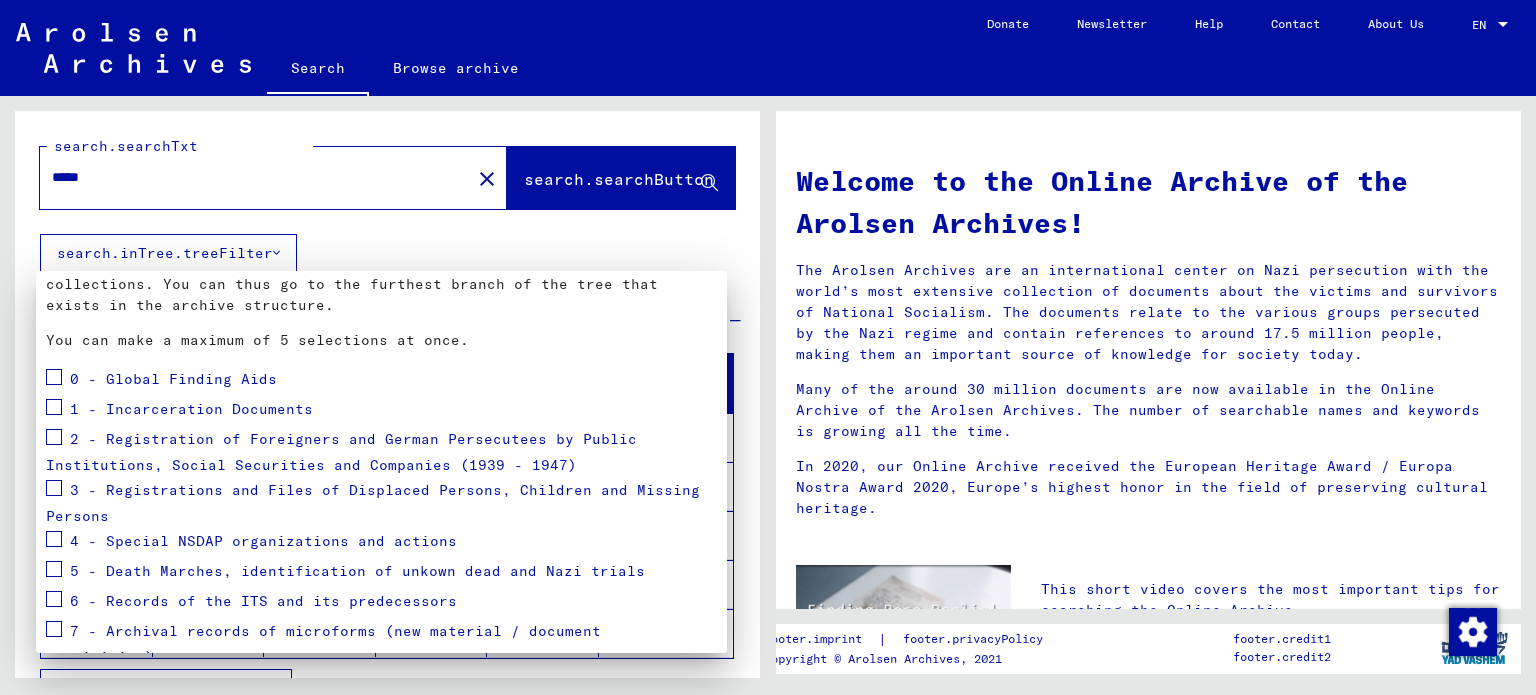 scroll, scrollTop: 0, scrollLeft: 0, axis: both 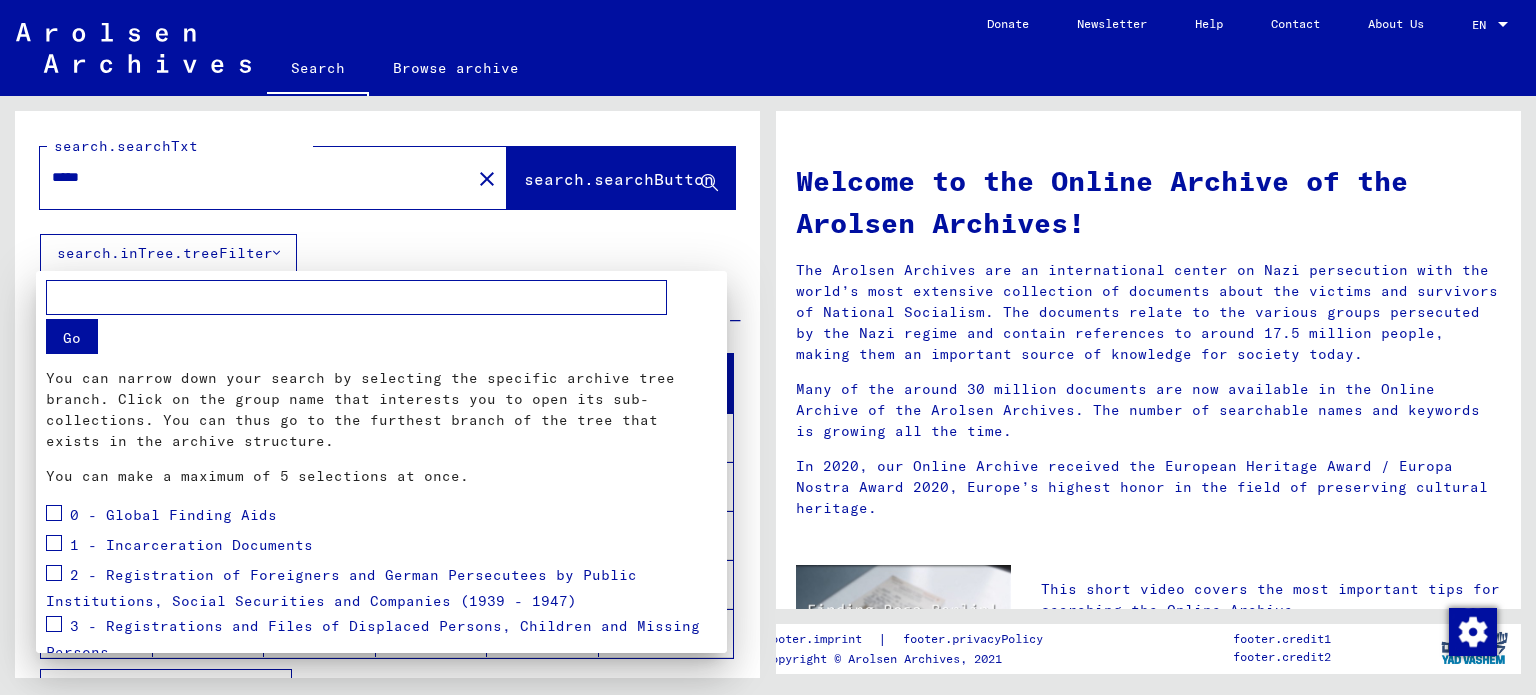 click at bounding box center [768, 347] 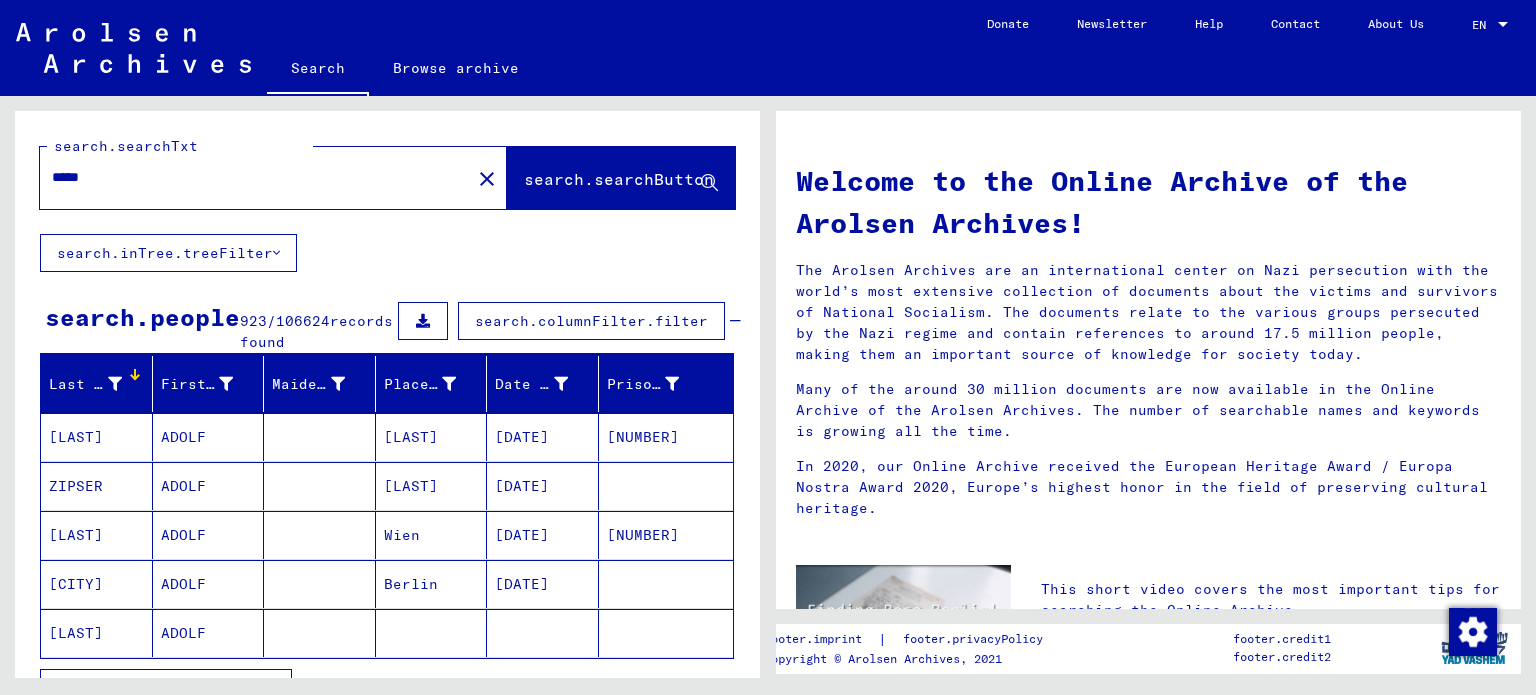 click on "*****" at bounding box center [249, 177] 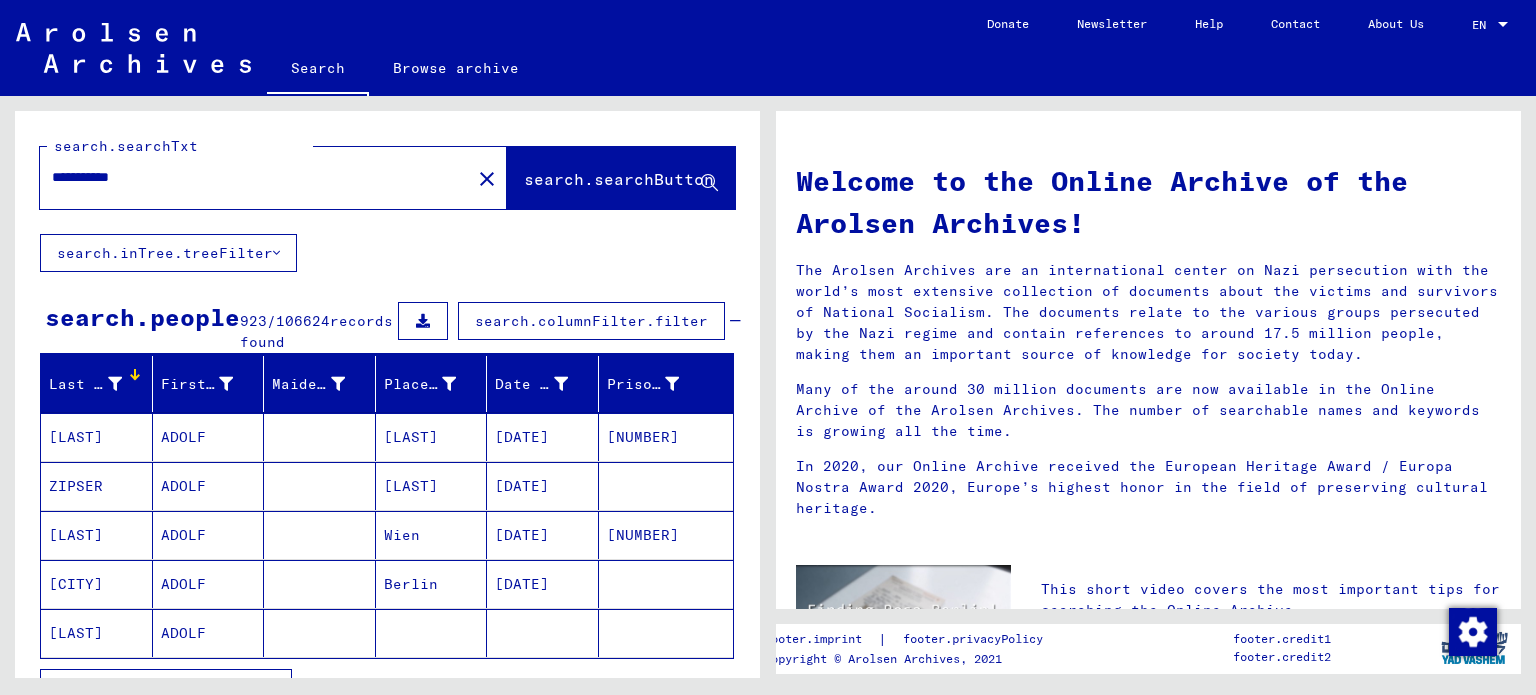 type on "**********" 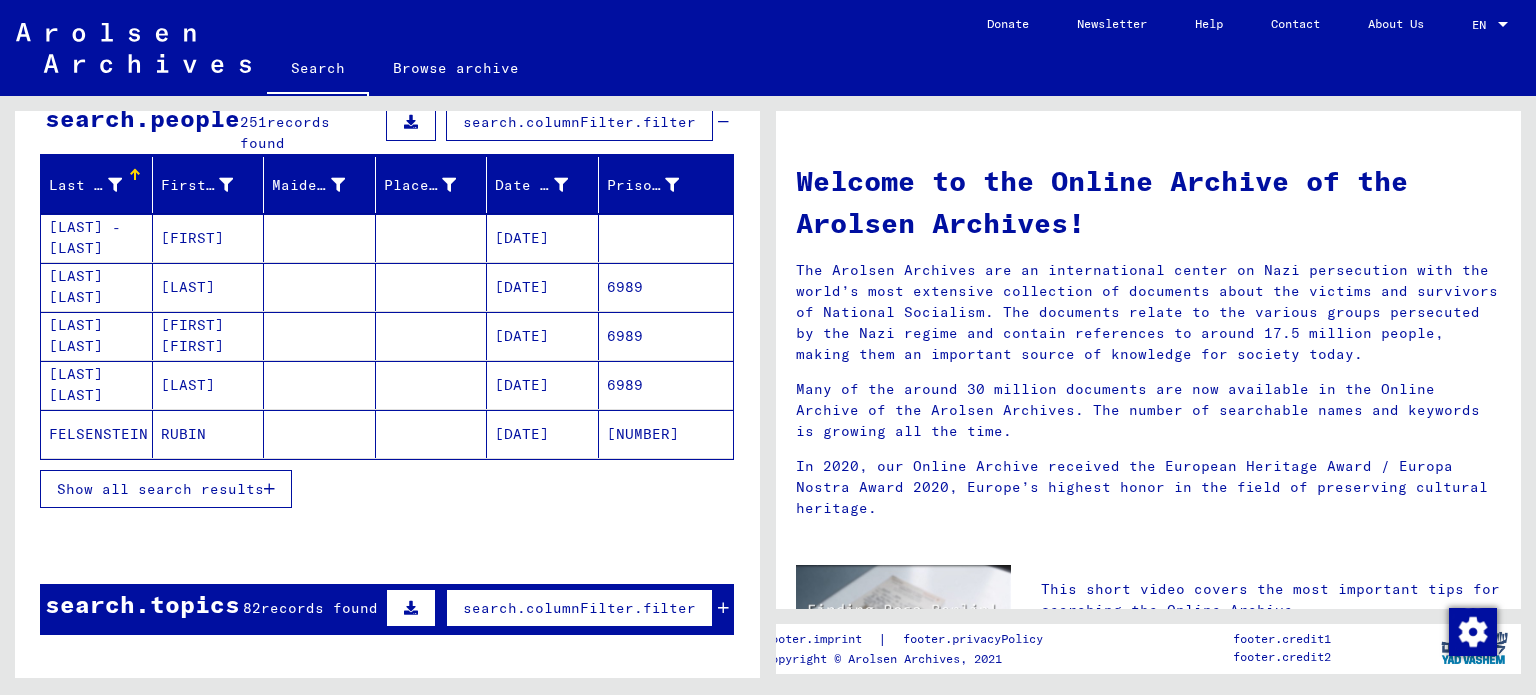 scroll, scrollTop: 229, scrollLeft: 0, axis: vertical 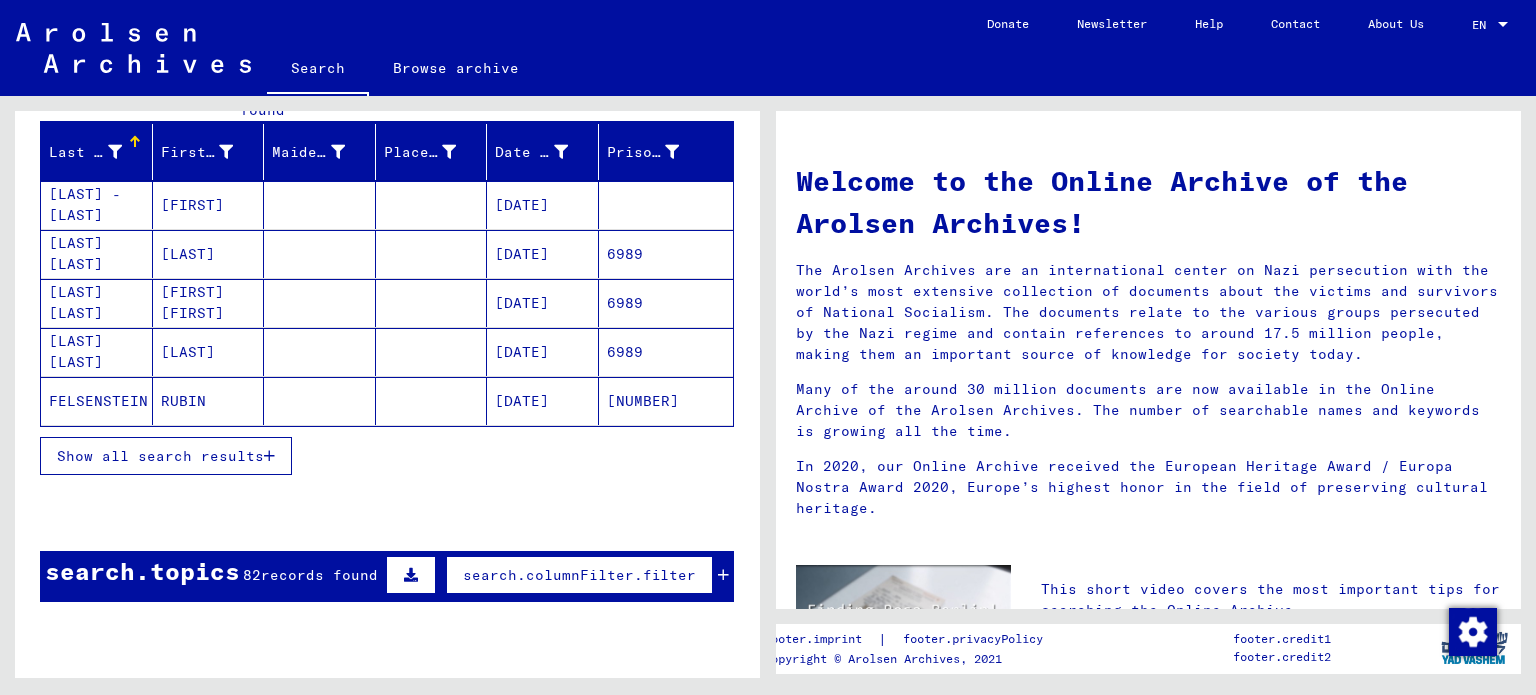 click at bounding box center [269, 456] 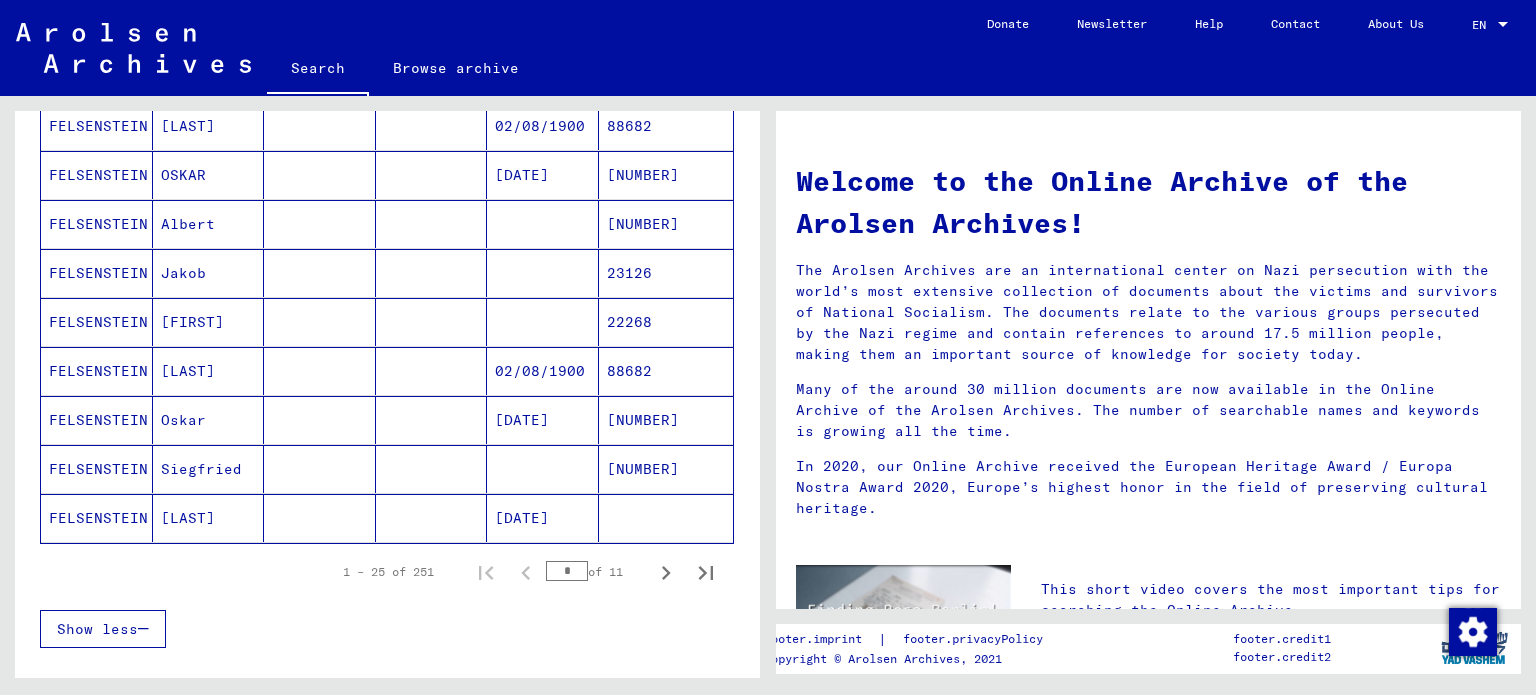scroll, scrollTop: 1112, scrollLeft: 0, axis: vertical 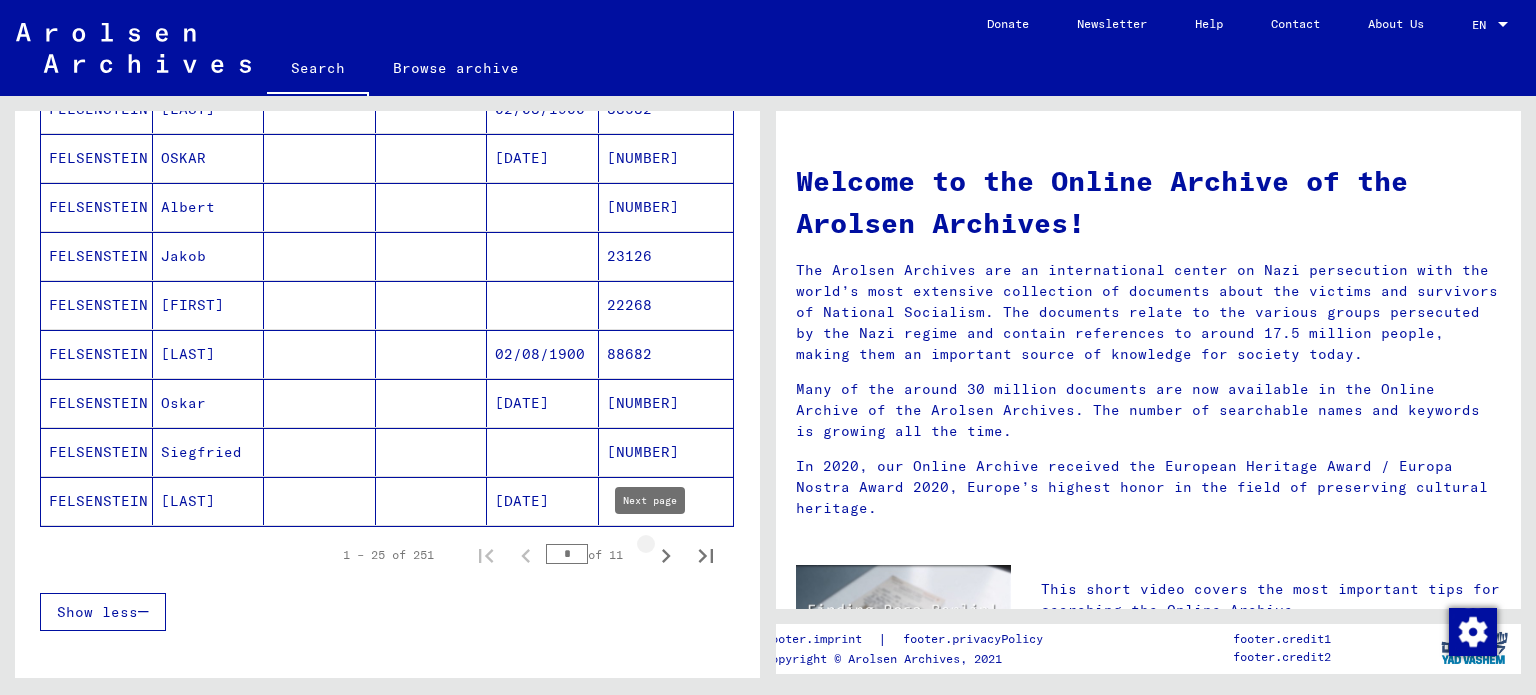 click 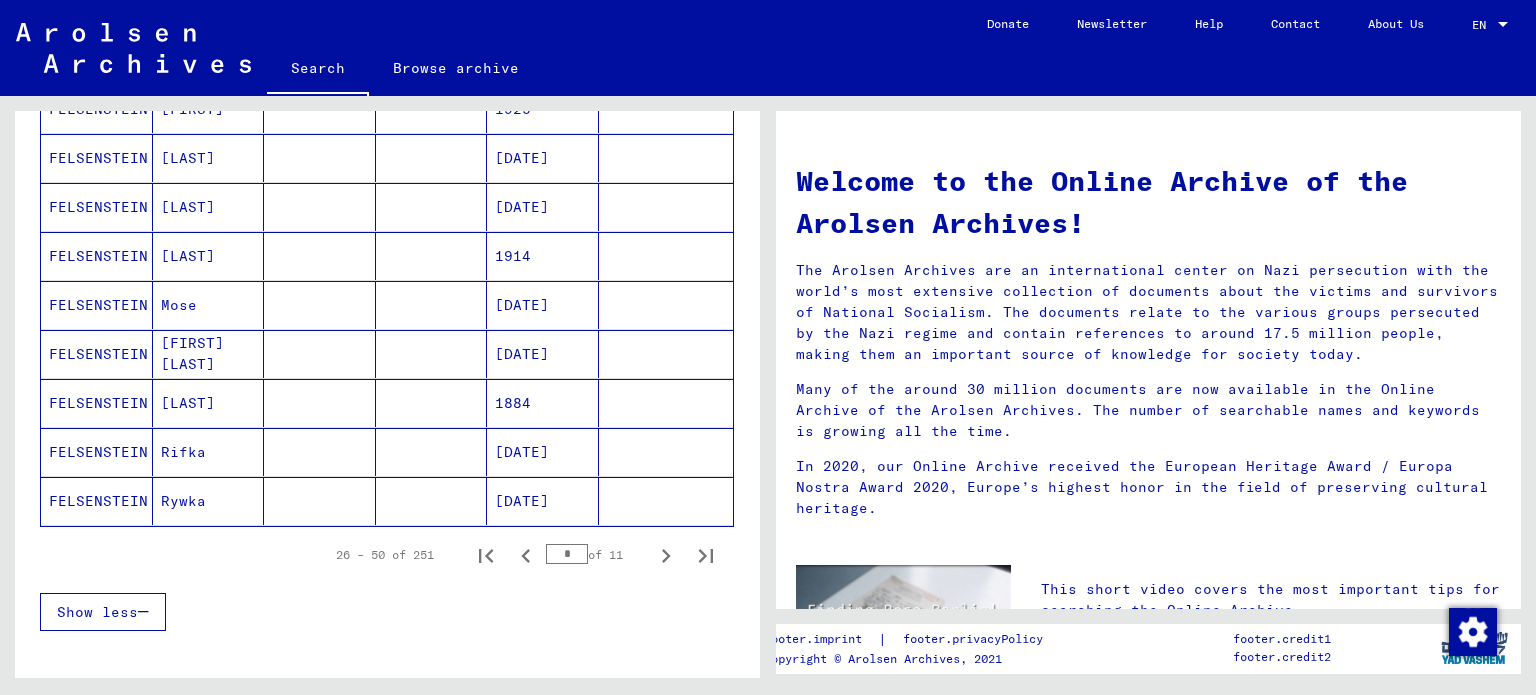 click on "Rifka" at bounding box center (209, 501) 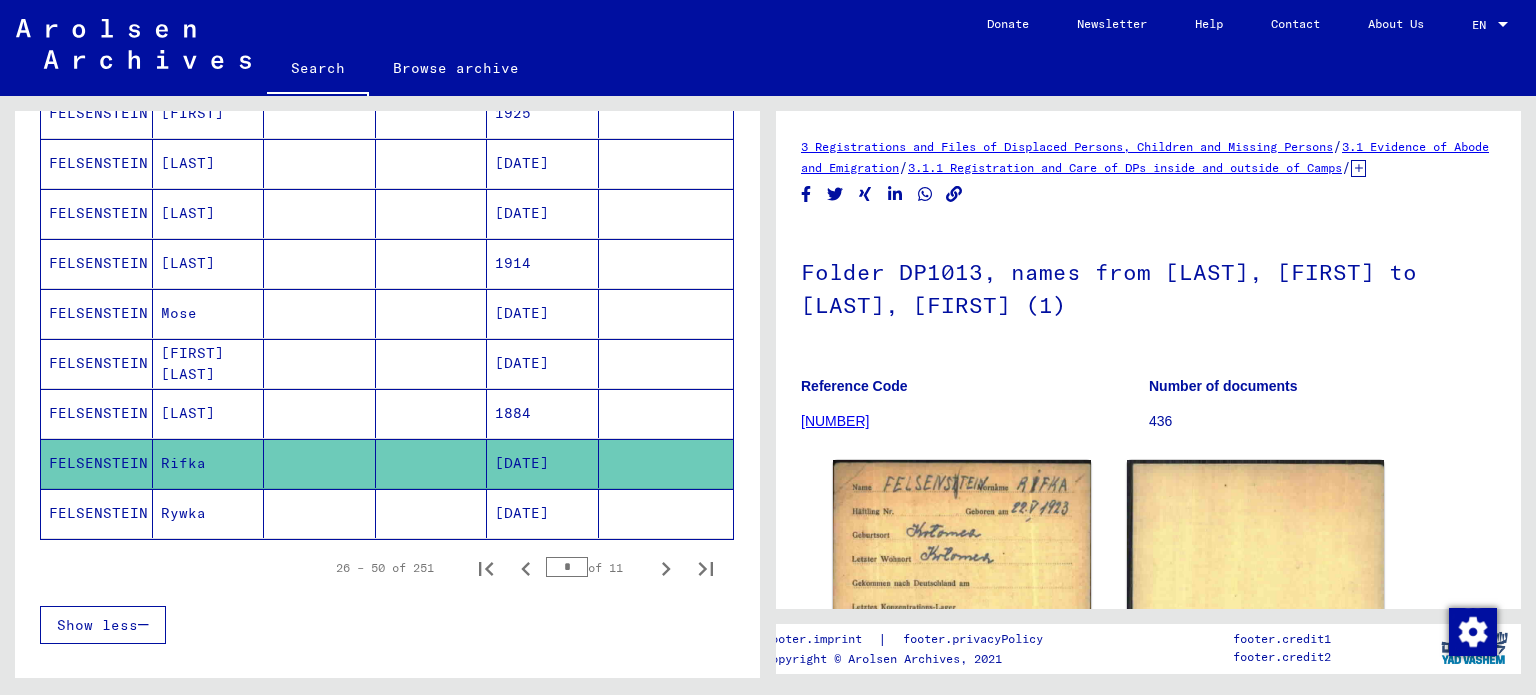 scroll, scrollTop: 0, scrollLeft: 0, axis: both 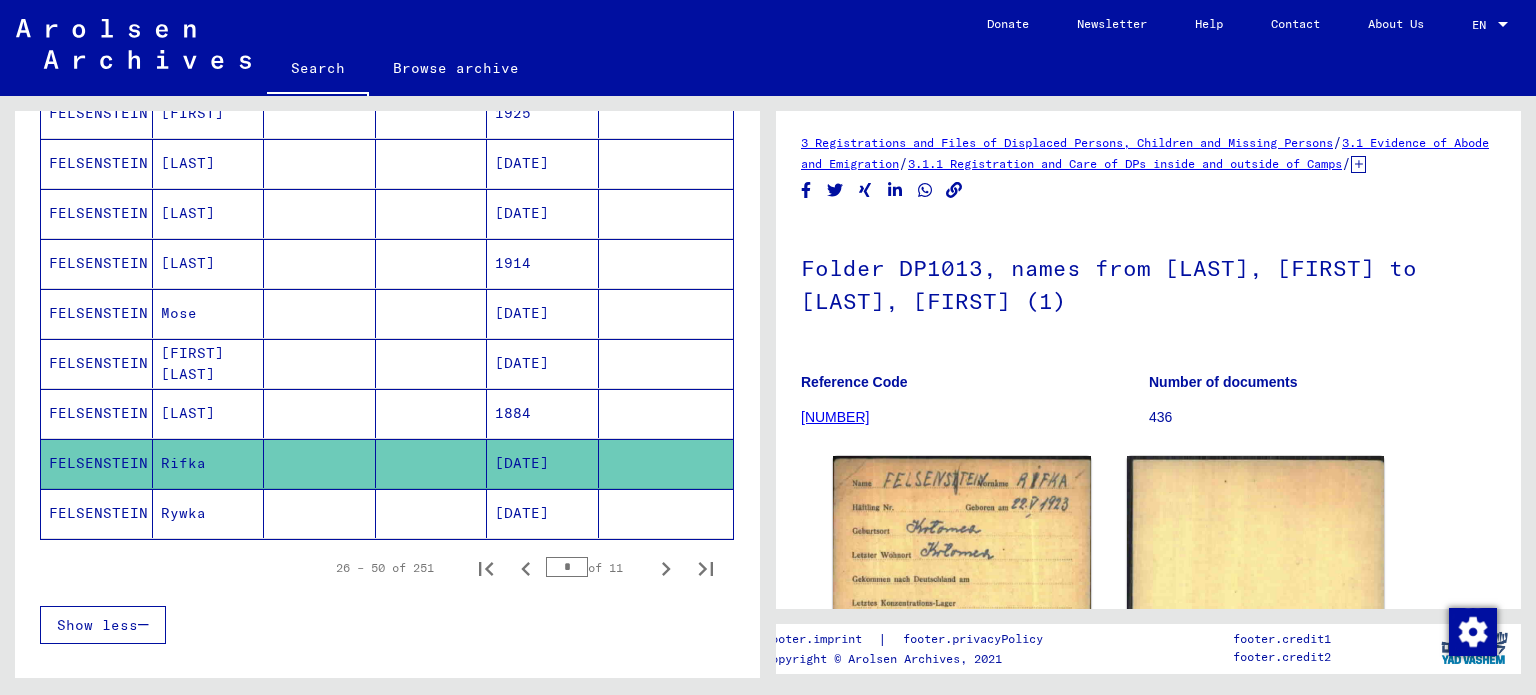 click on "Rywka" 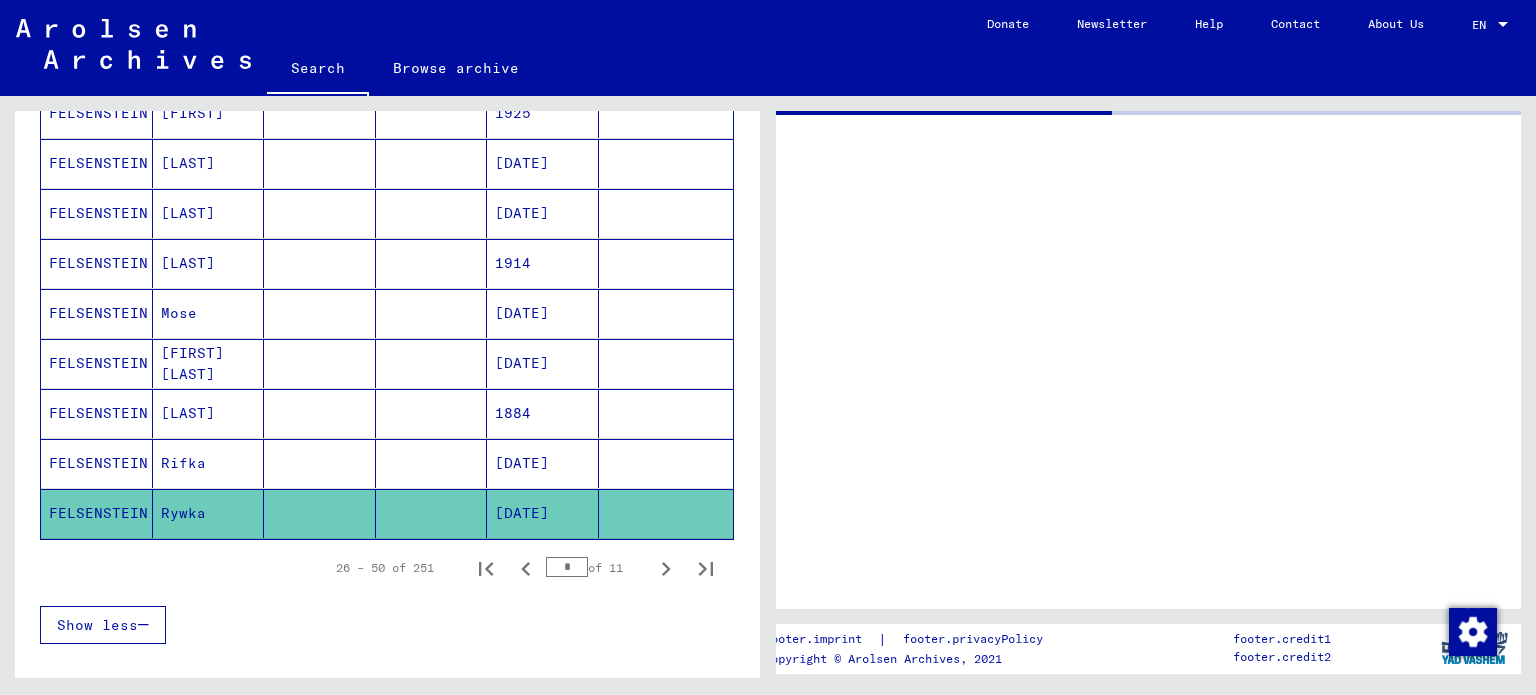 scroll, scrollTop: 0, scrollLeft: 0, axis: both 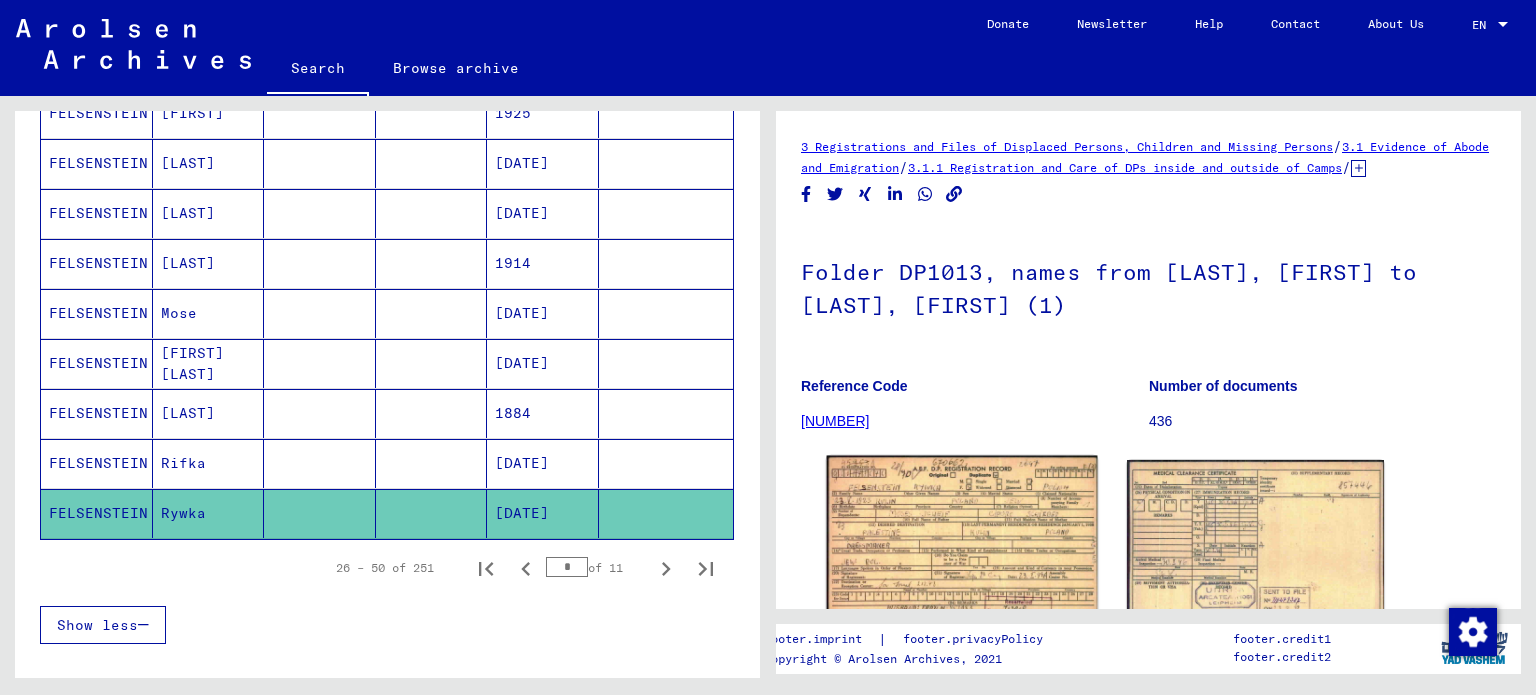 click 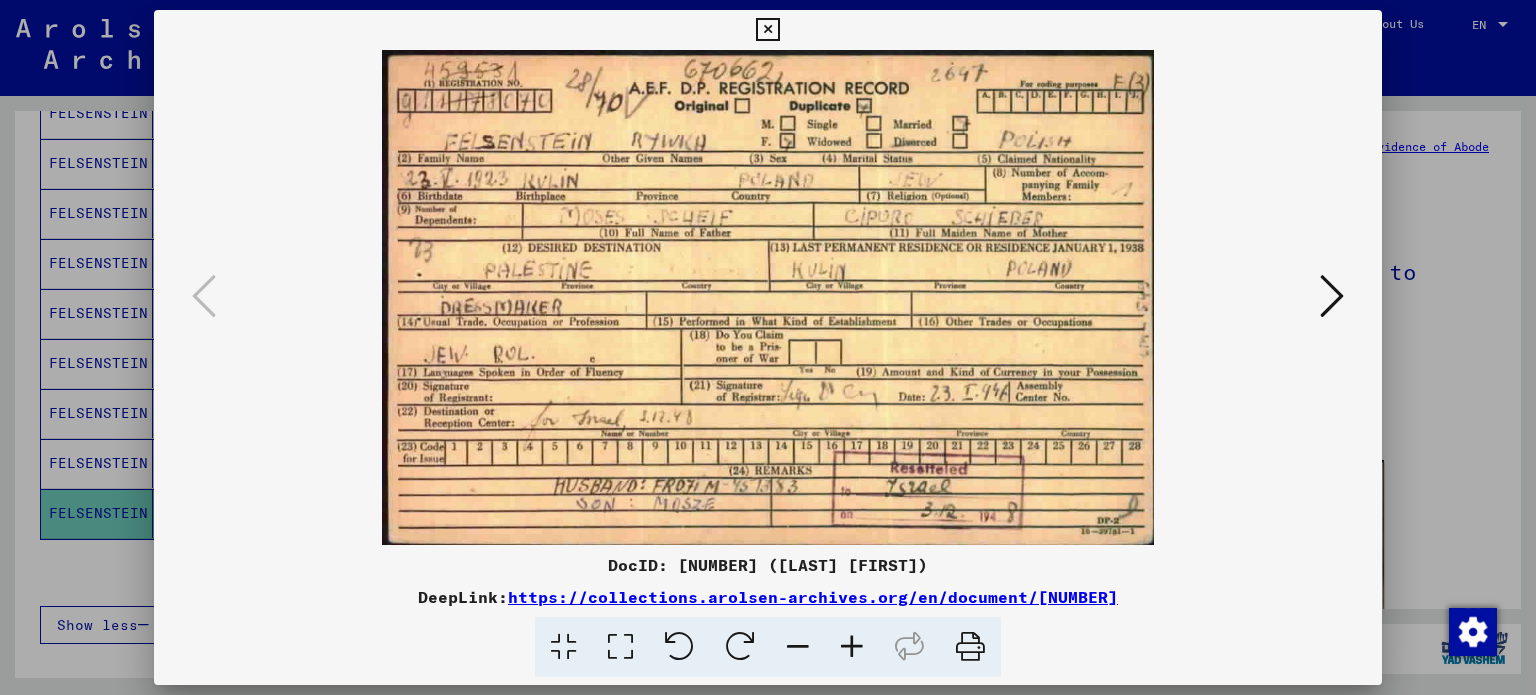 click at bounding box center (767, 30) 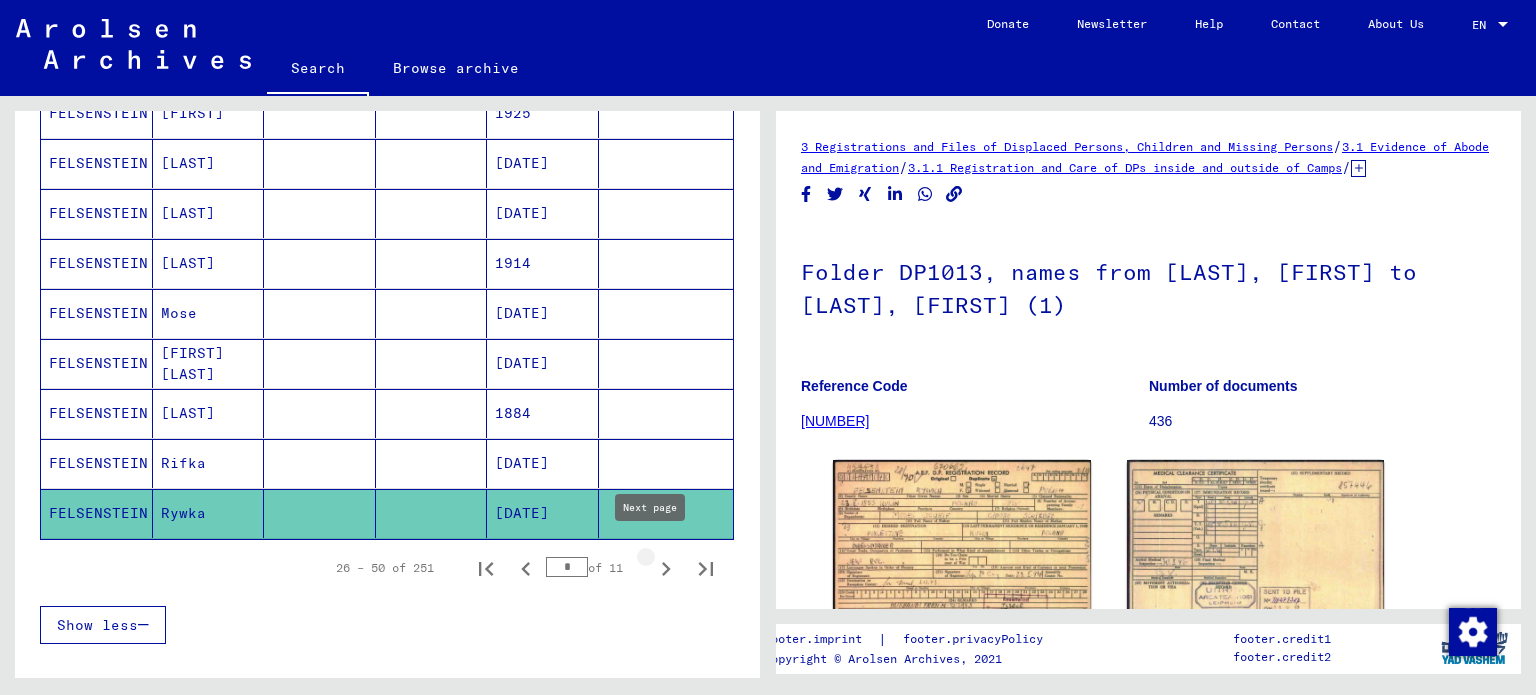 click 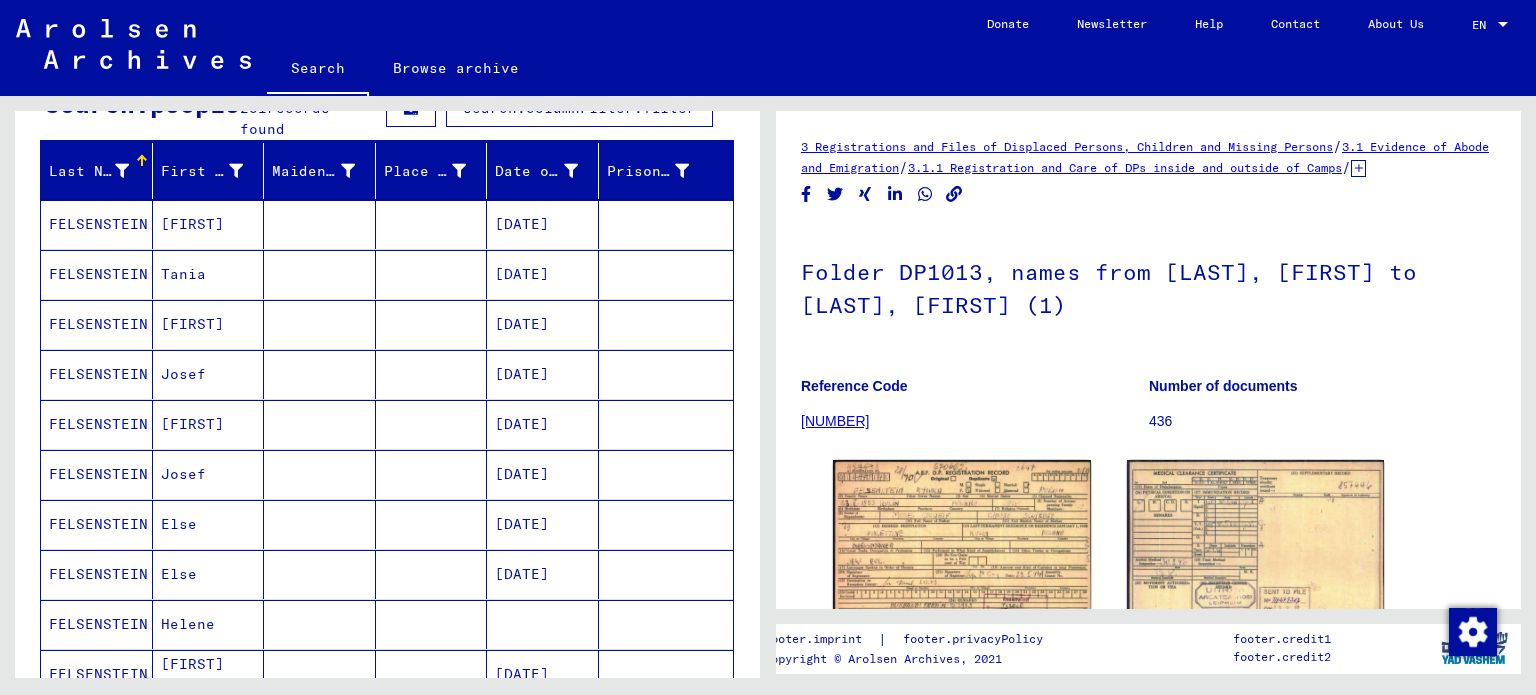 scroll, scrollTop: 206, scrollLeft: 0, axis: vertical 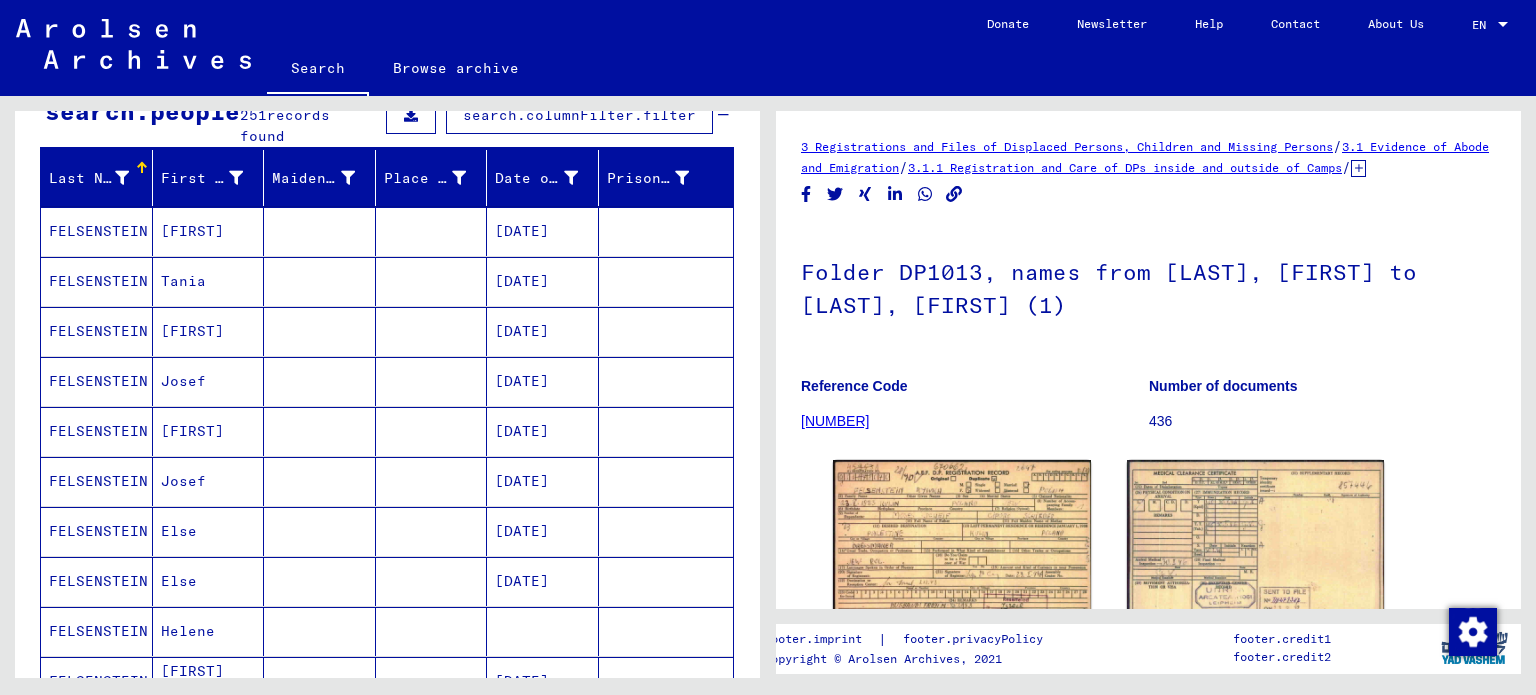 click on "[DATE]" at bounding box center (543, 281) 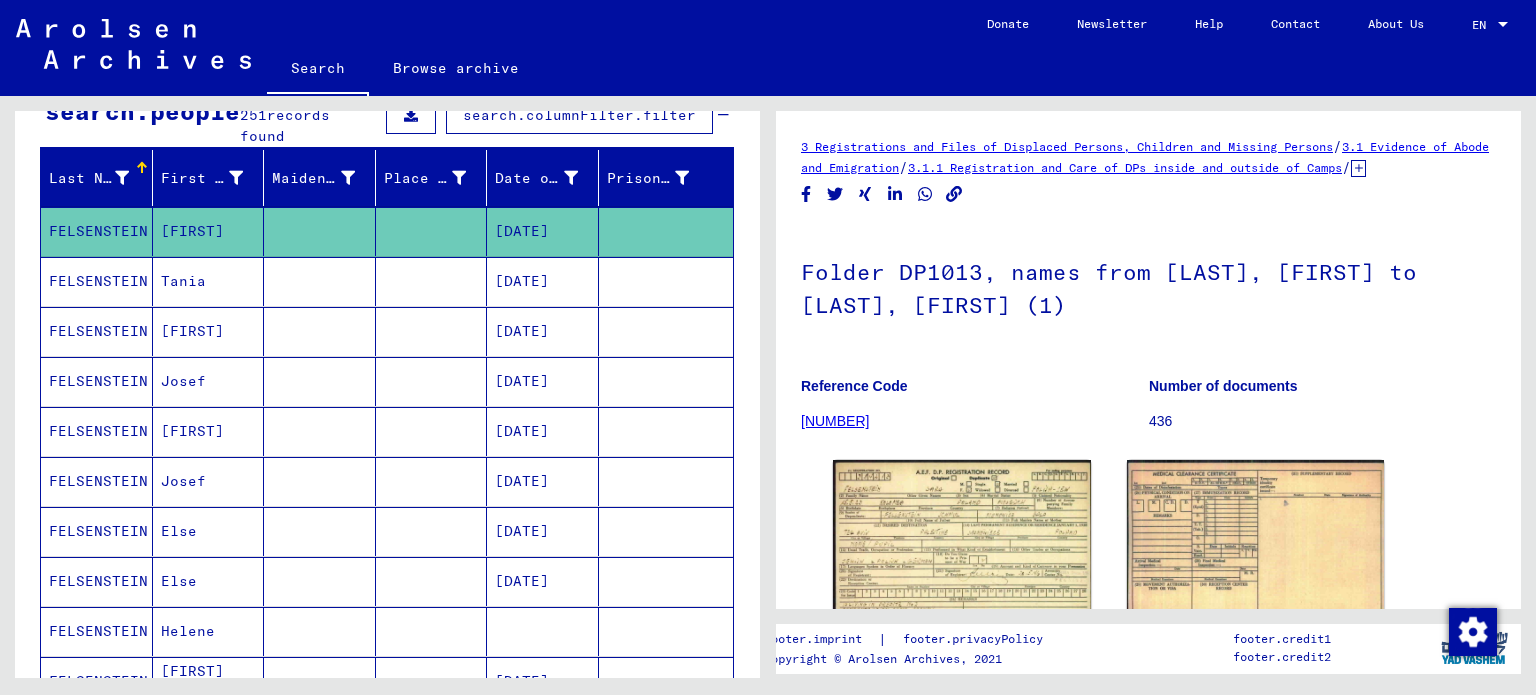scroll, scrollTop: 0, scrollLeft: 0, axis: both 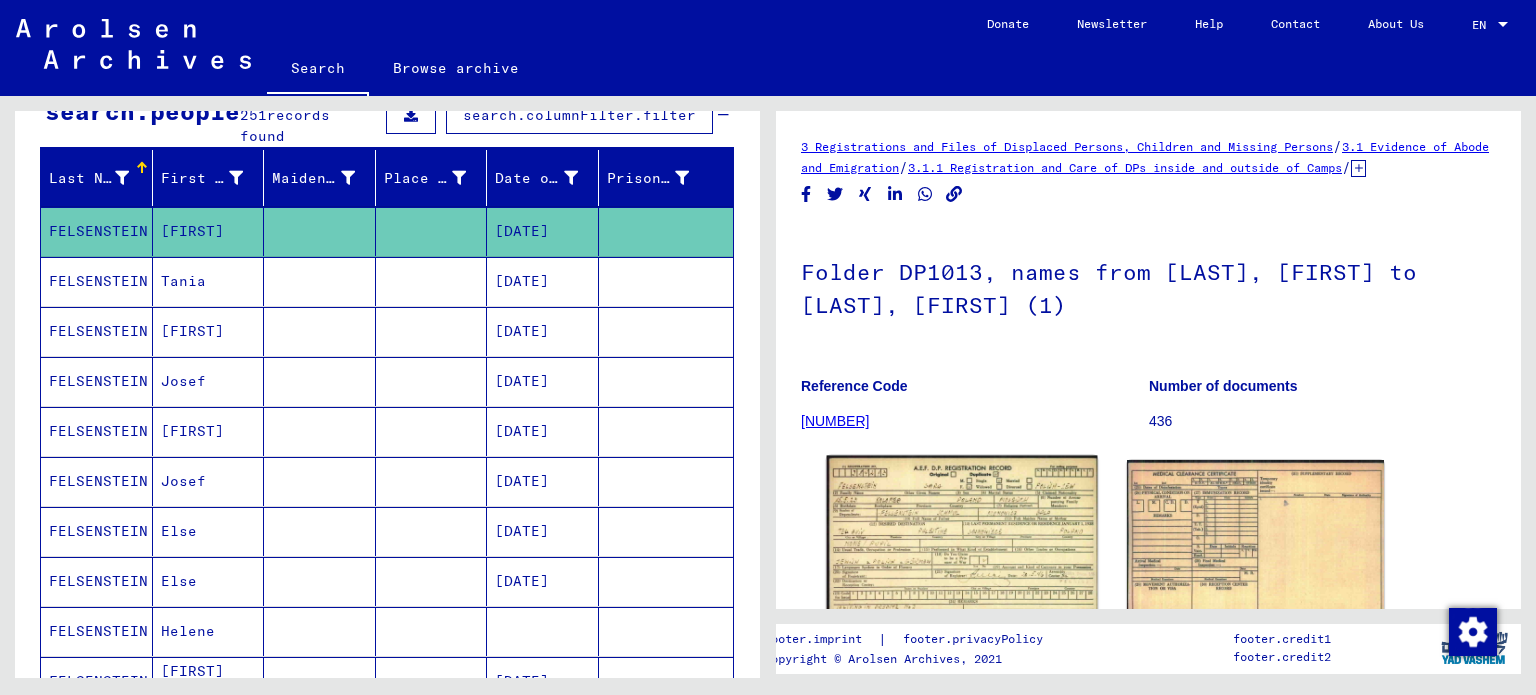 click 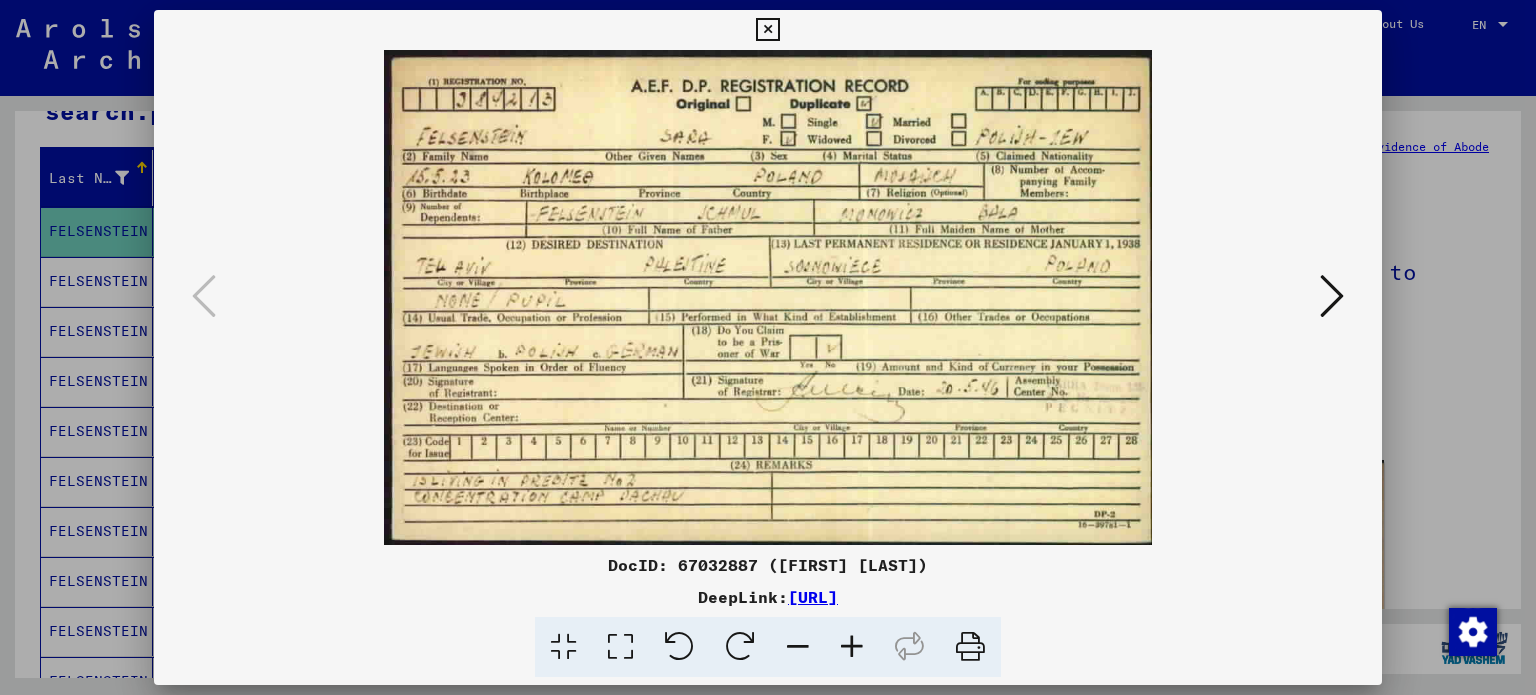 click at bounding box center (767, 30) 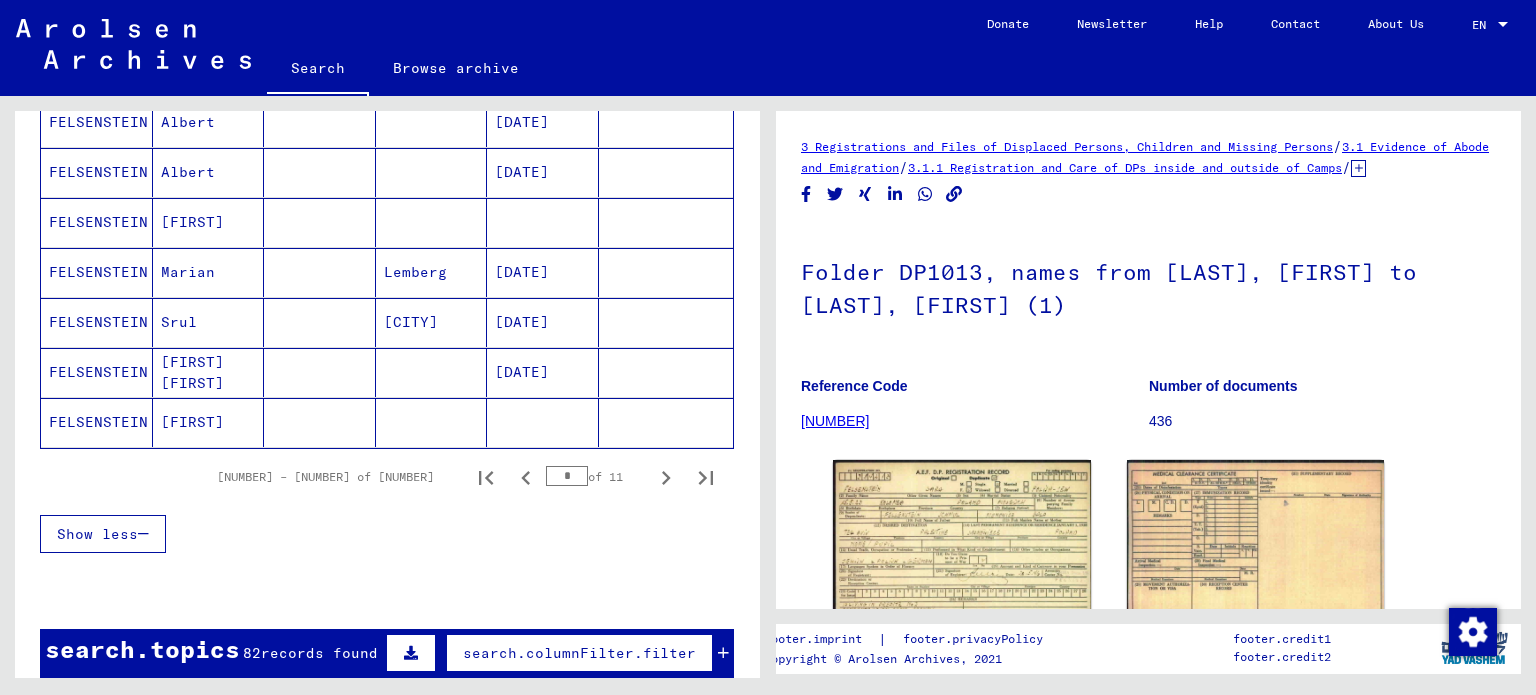 scroll, scrollTop: 1372, scrollLeft: 0, axis: vertical 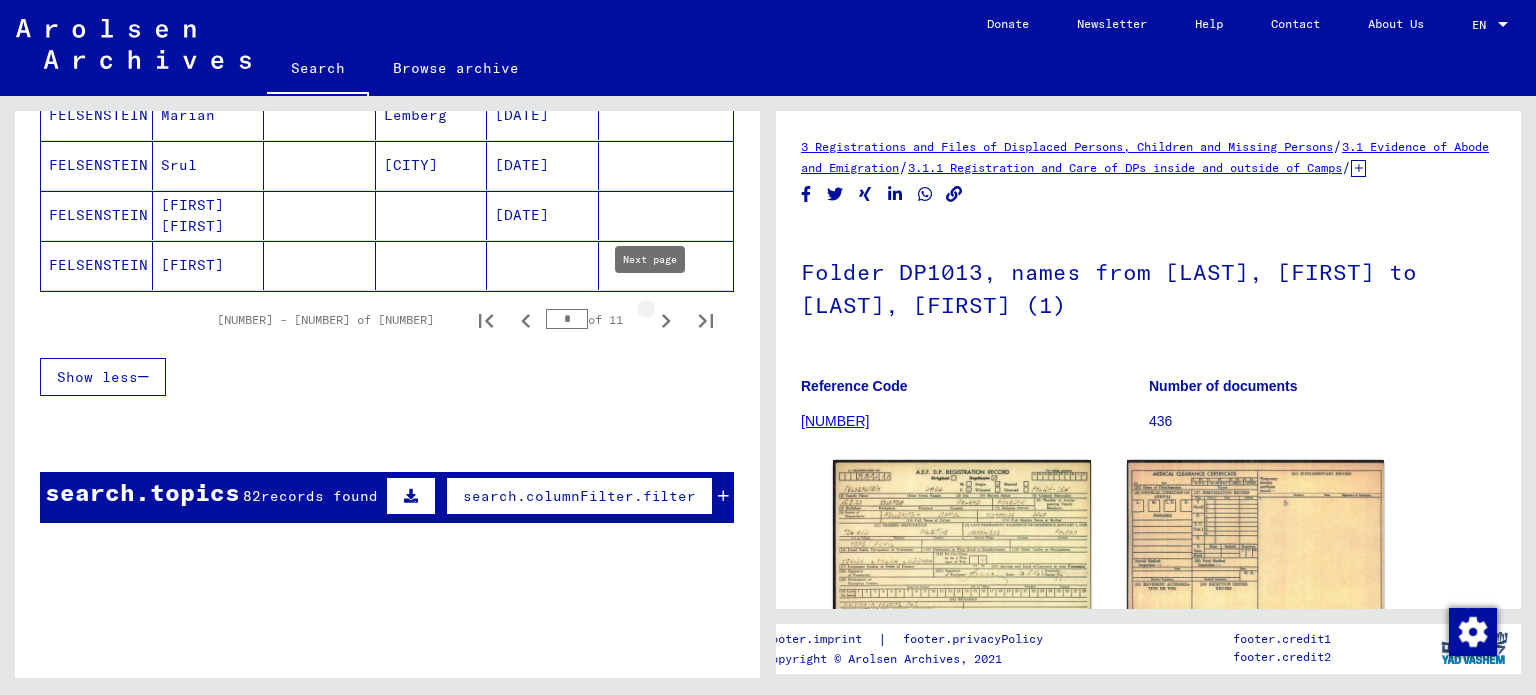 click 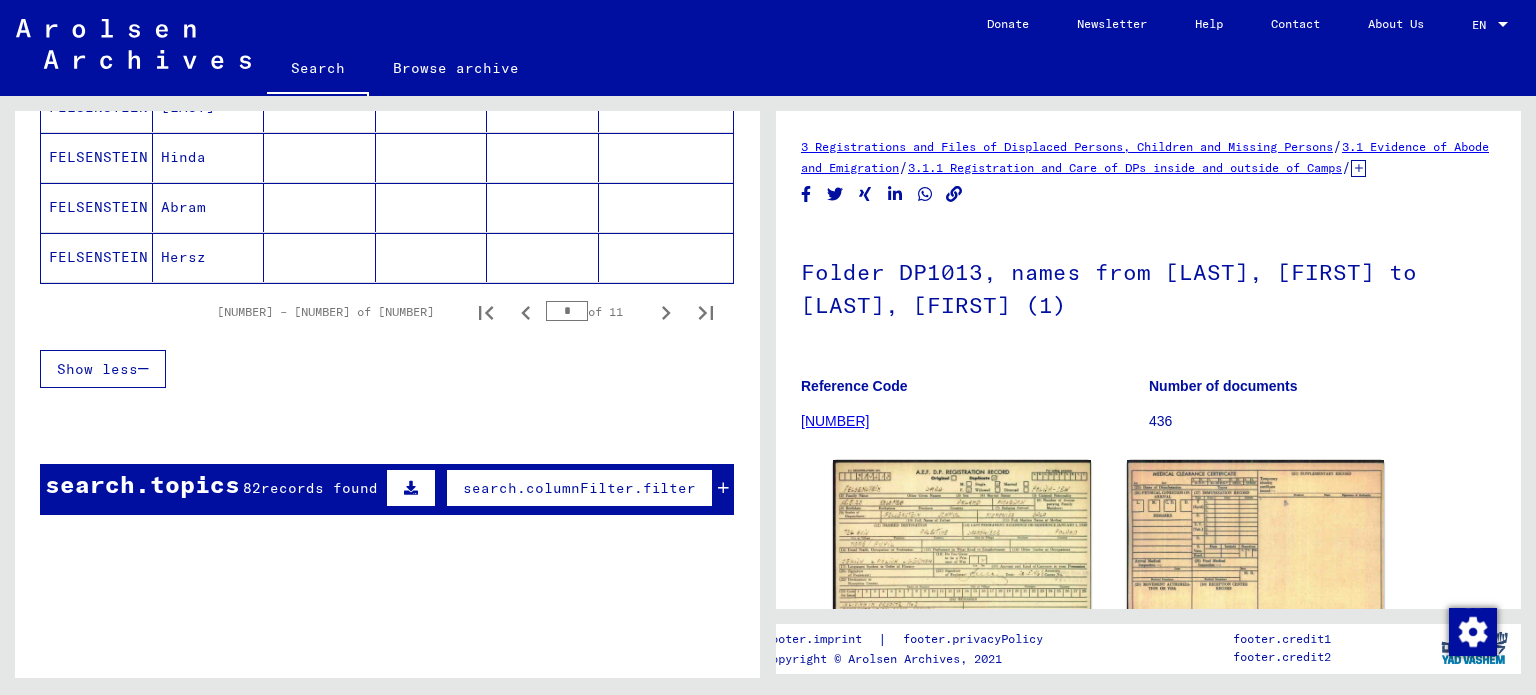 scroll, scrollTop: 1428, scrollLeft: 0, axis: vertical 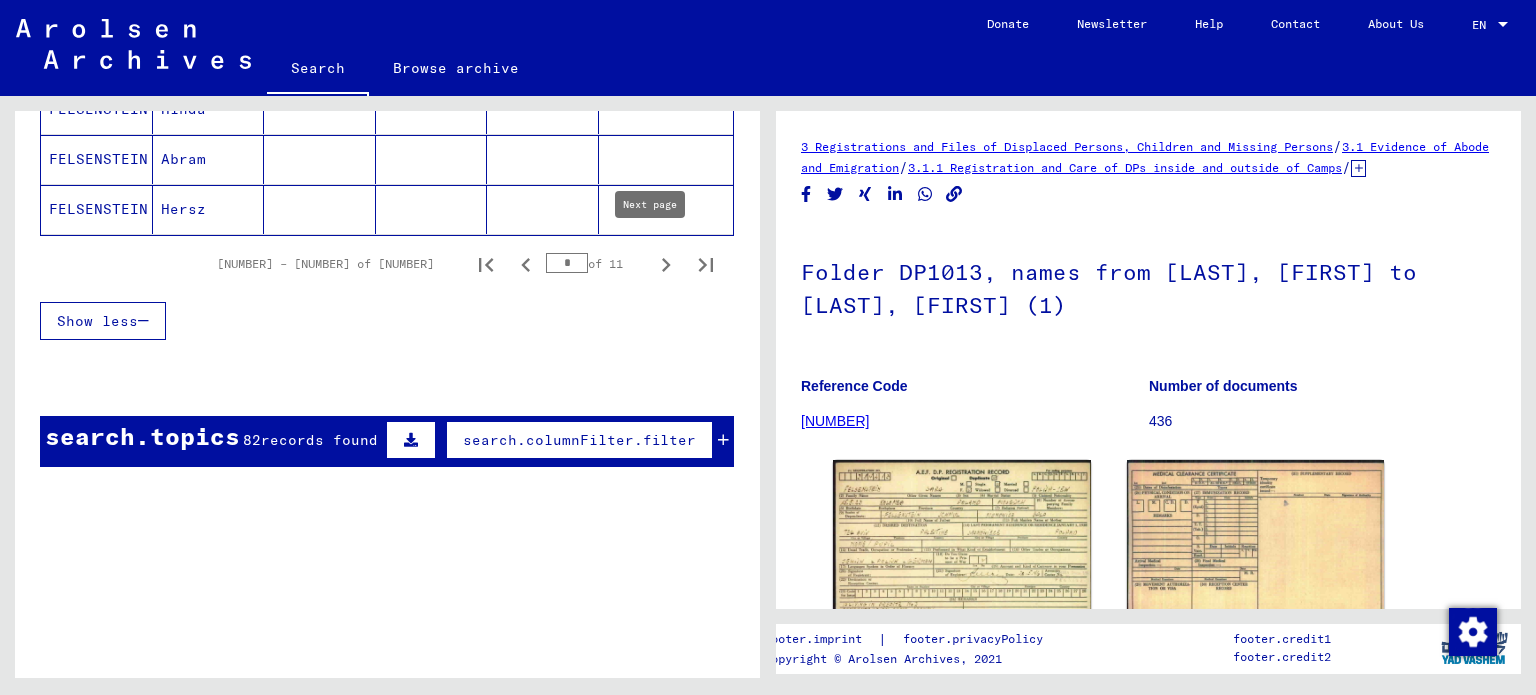 click 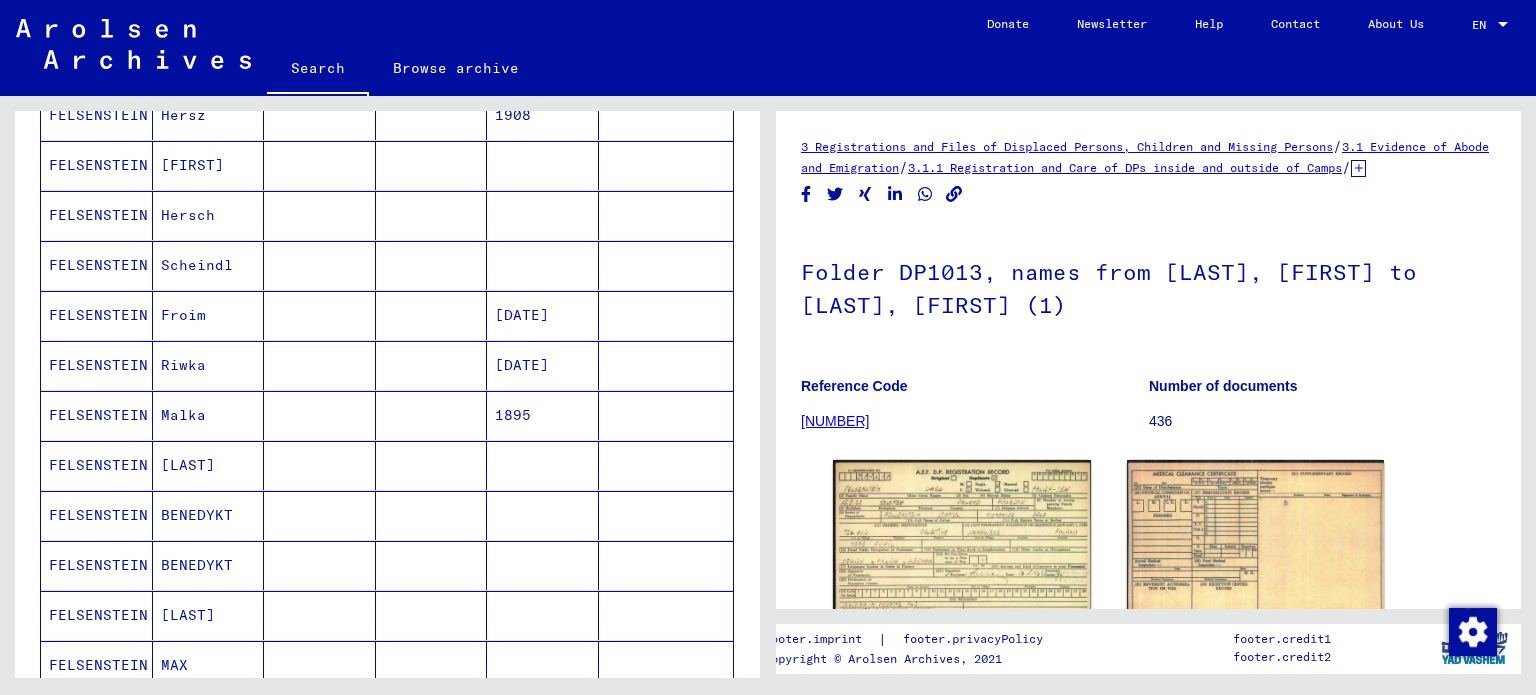 scroll, scrollTop: 592, scrollLeft: 0, axis: vertical 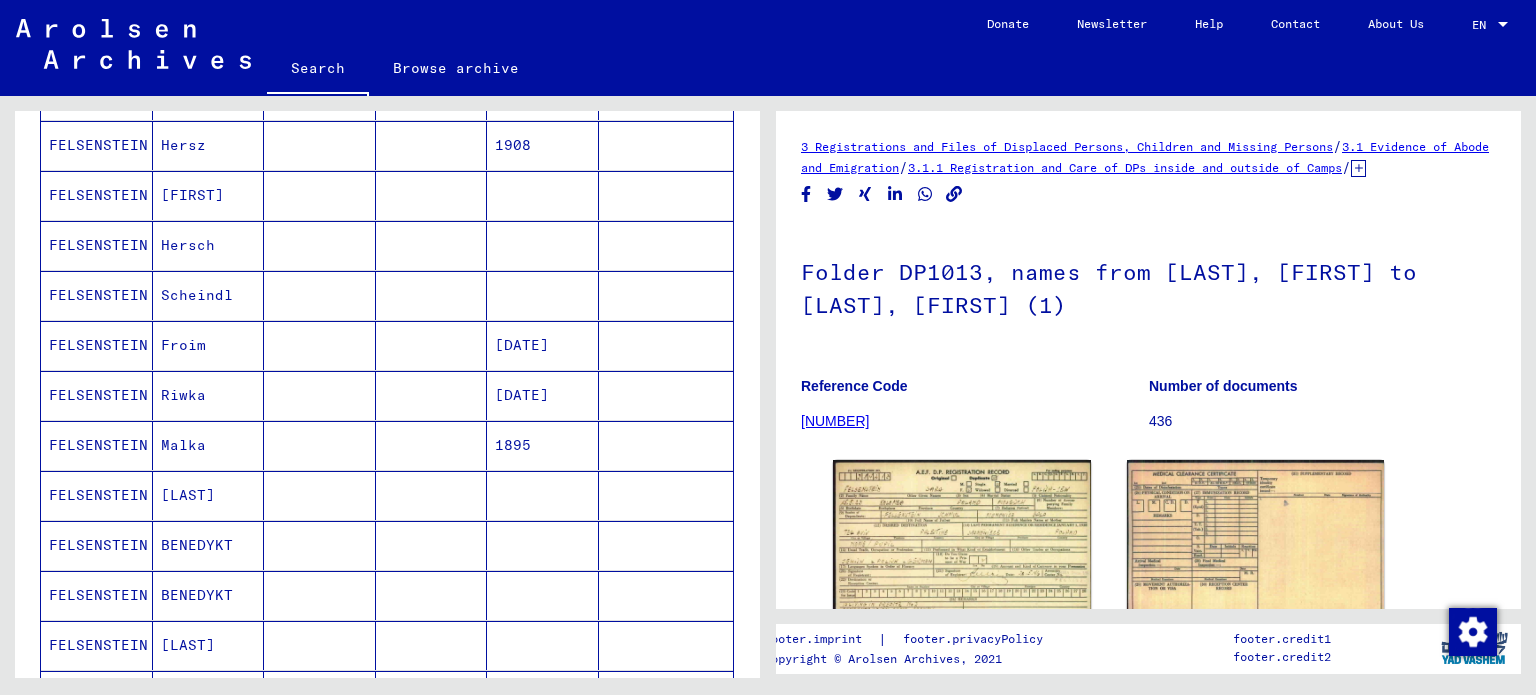 click on "[DATE]" at bounding box center (543, 445) 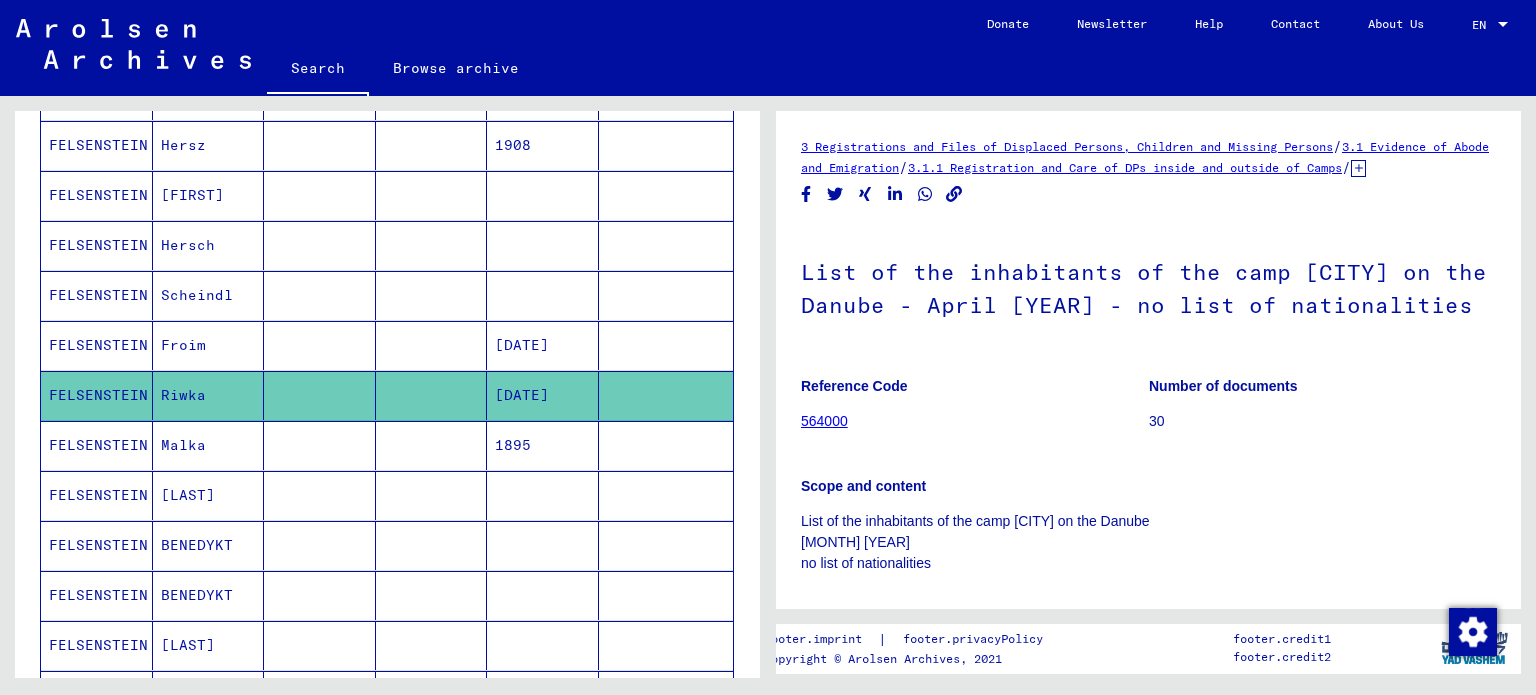 scroll, scrollTop: 0, scrollLeft: 0, axis: both 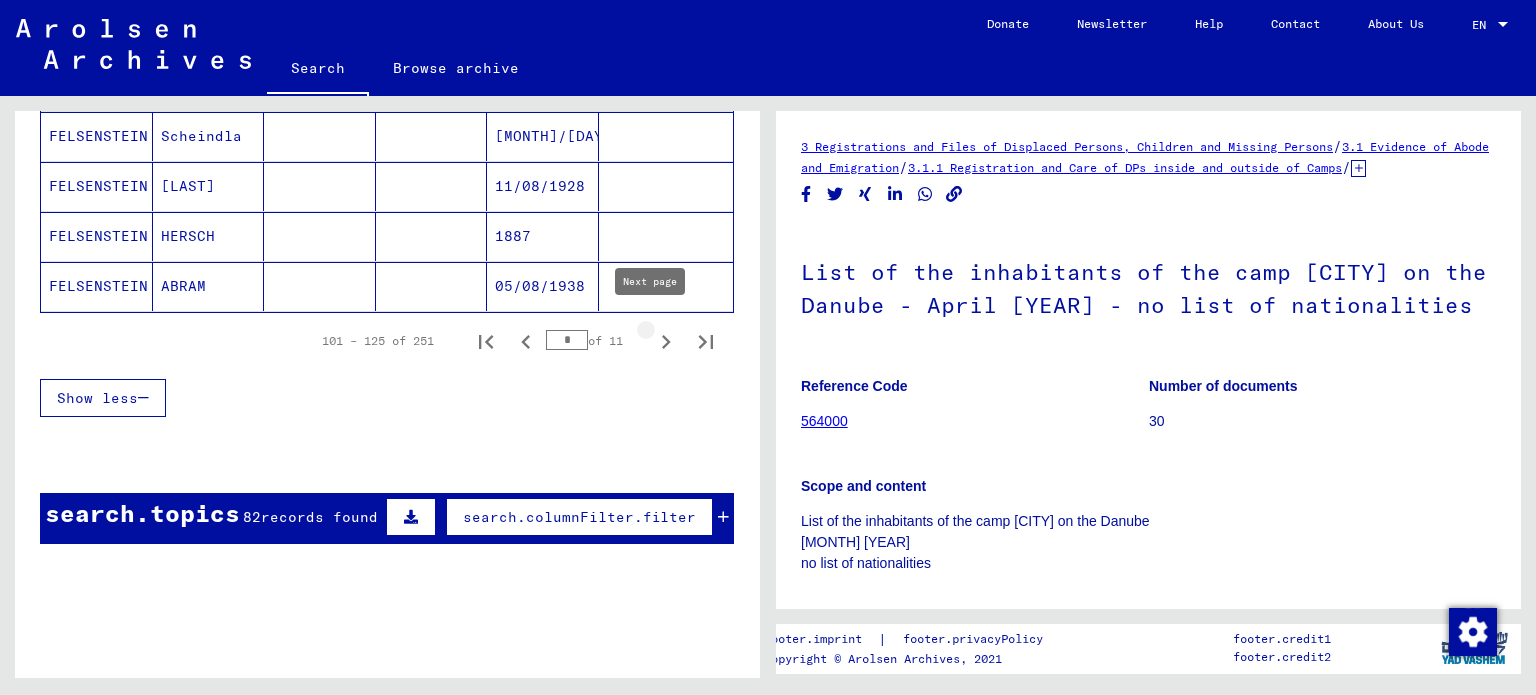 click 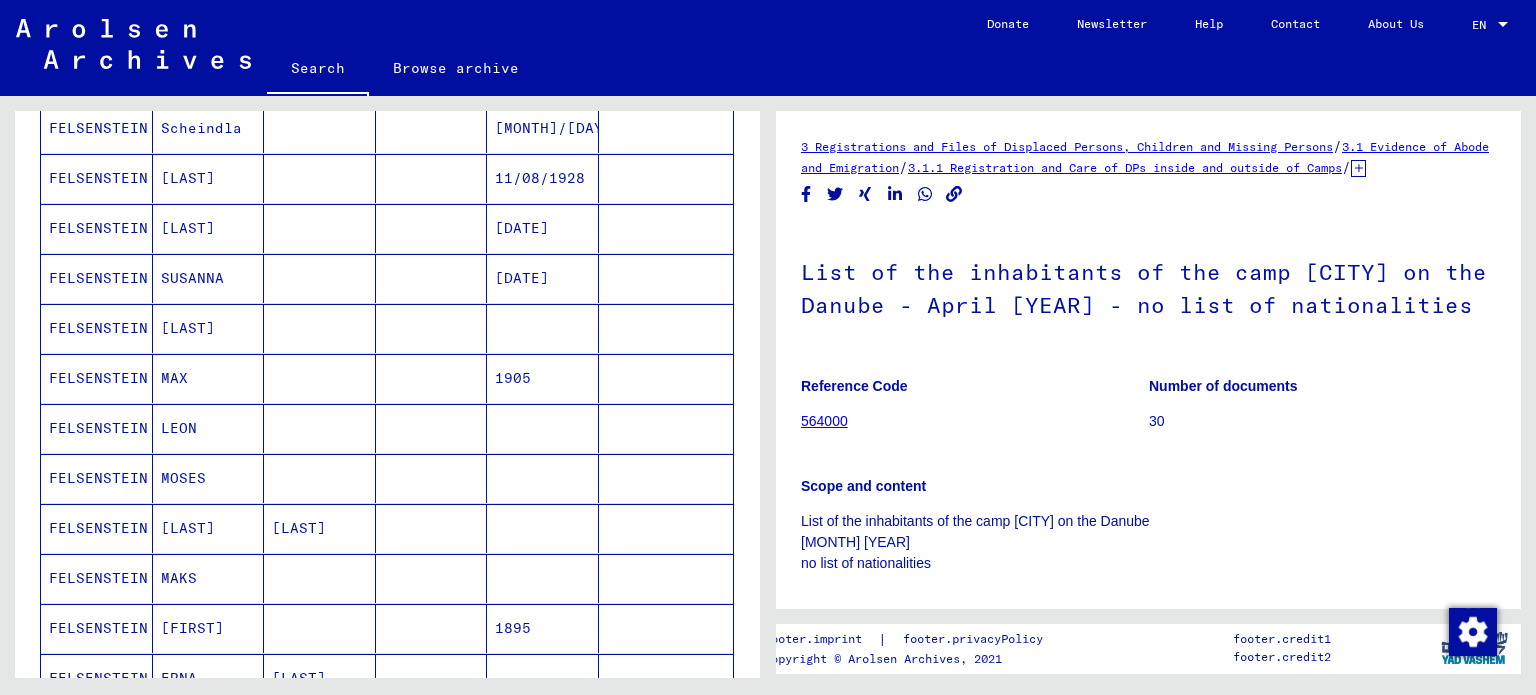 scroll, scrollTop: 956, scrollLeft: 0, axis: vertical 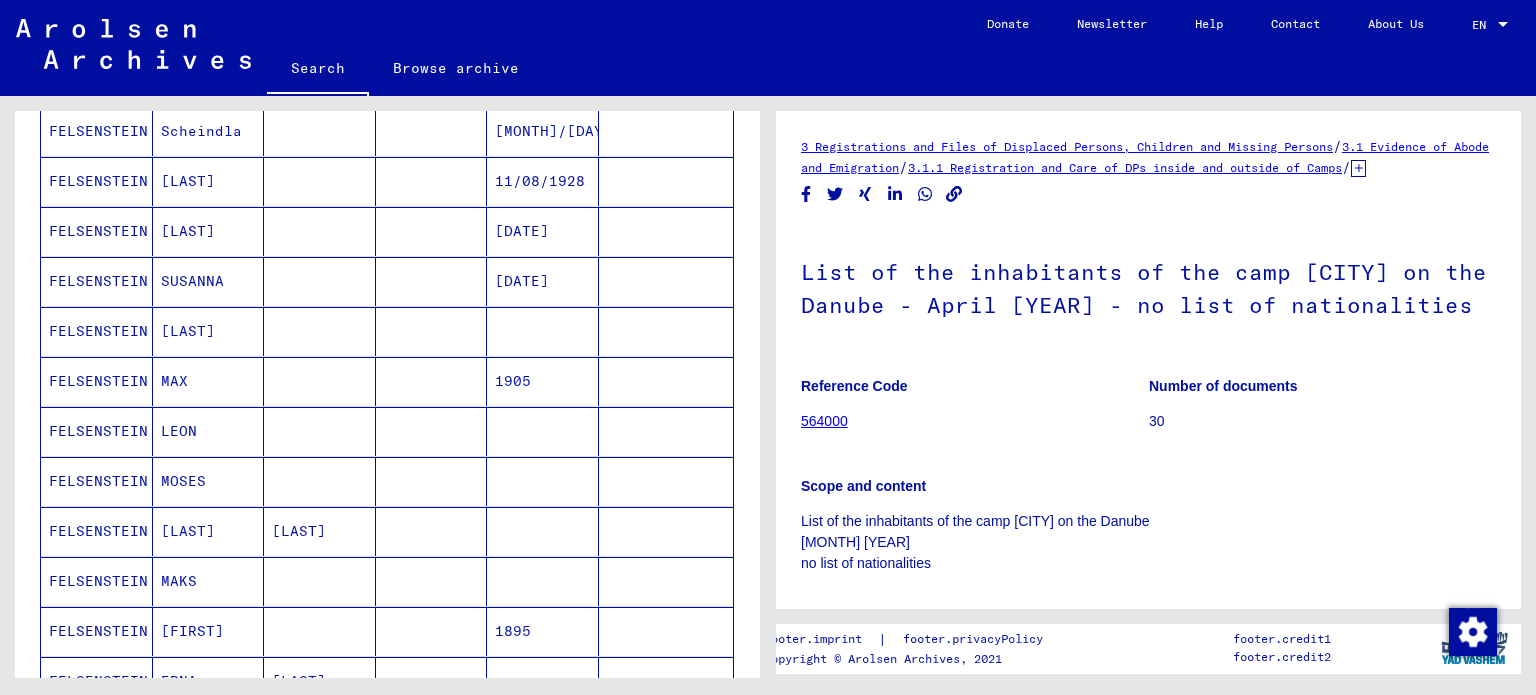 click at bounding box center [543, 531] 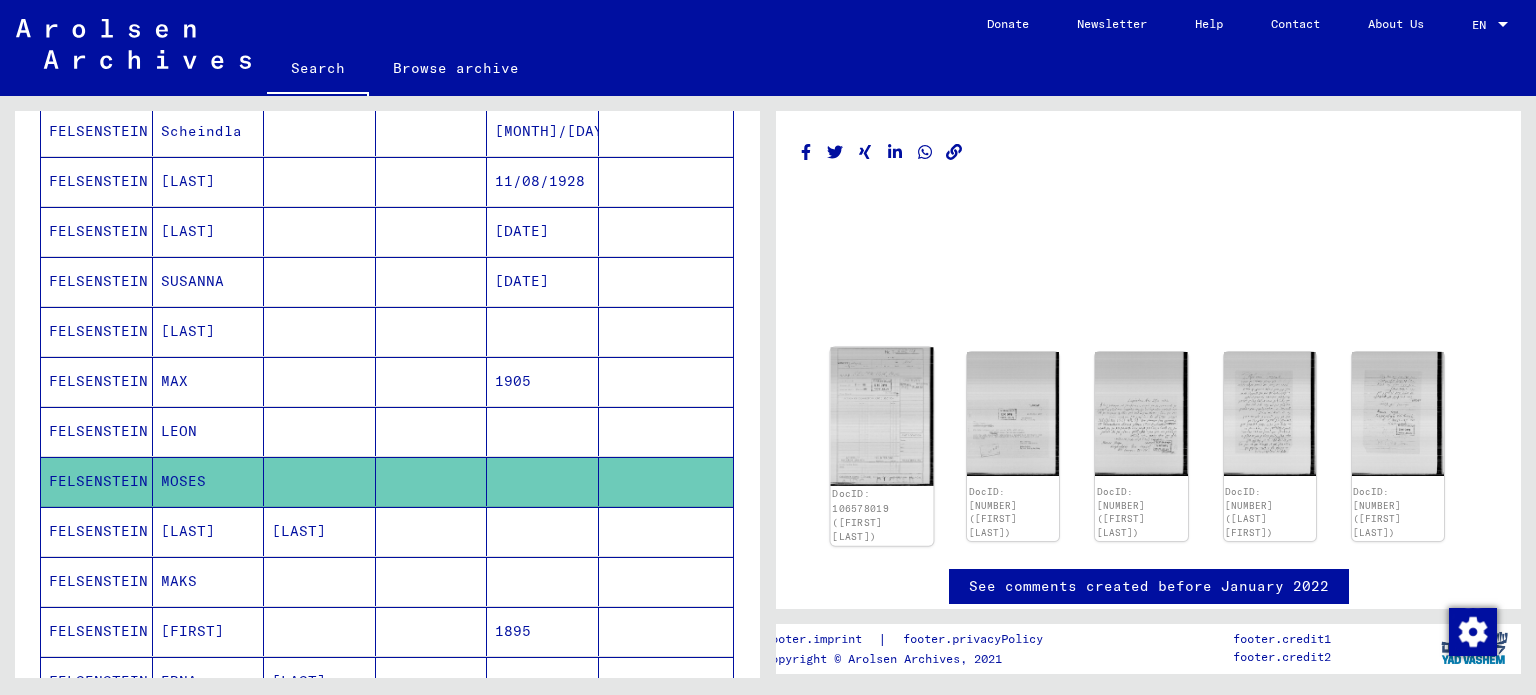 click 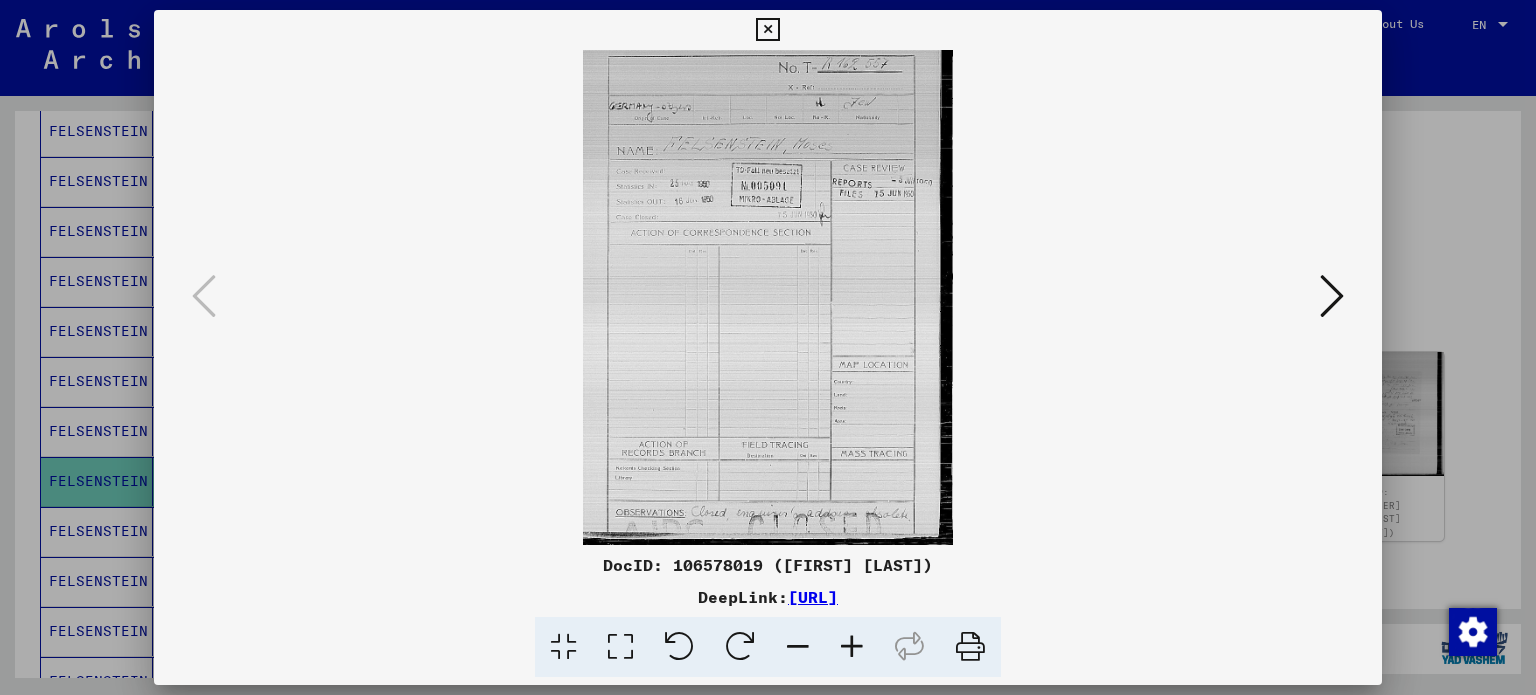 click at bounding box center (768, 297) 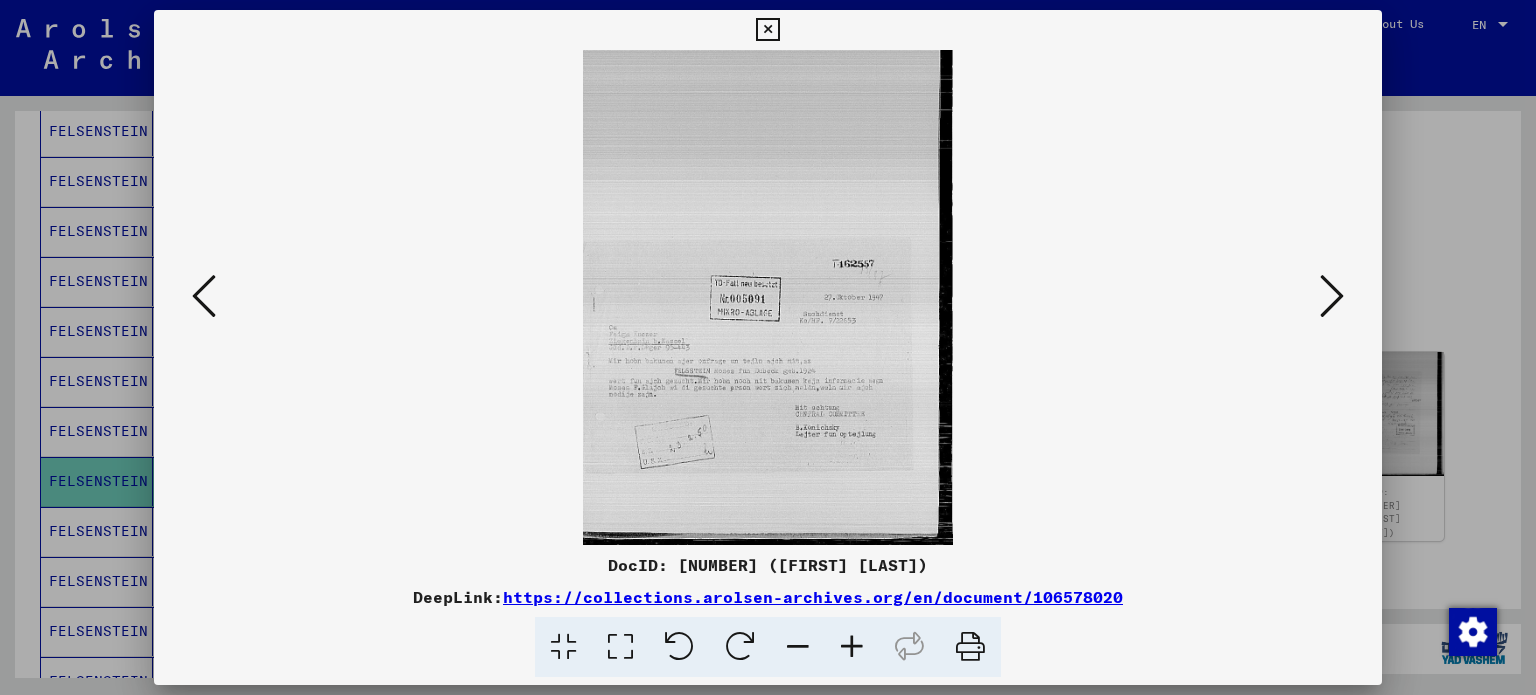 click at bounding box center (1332, 296) 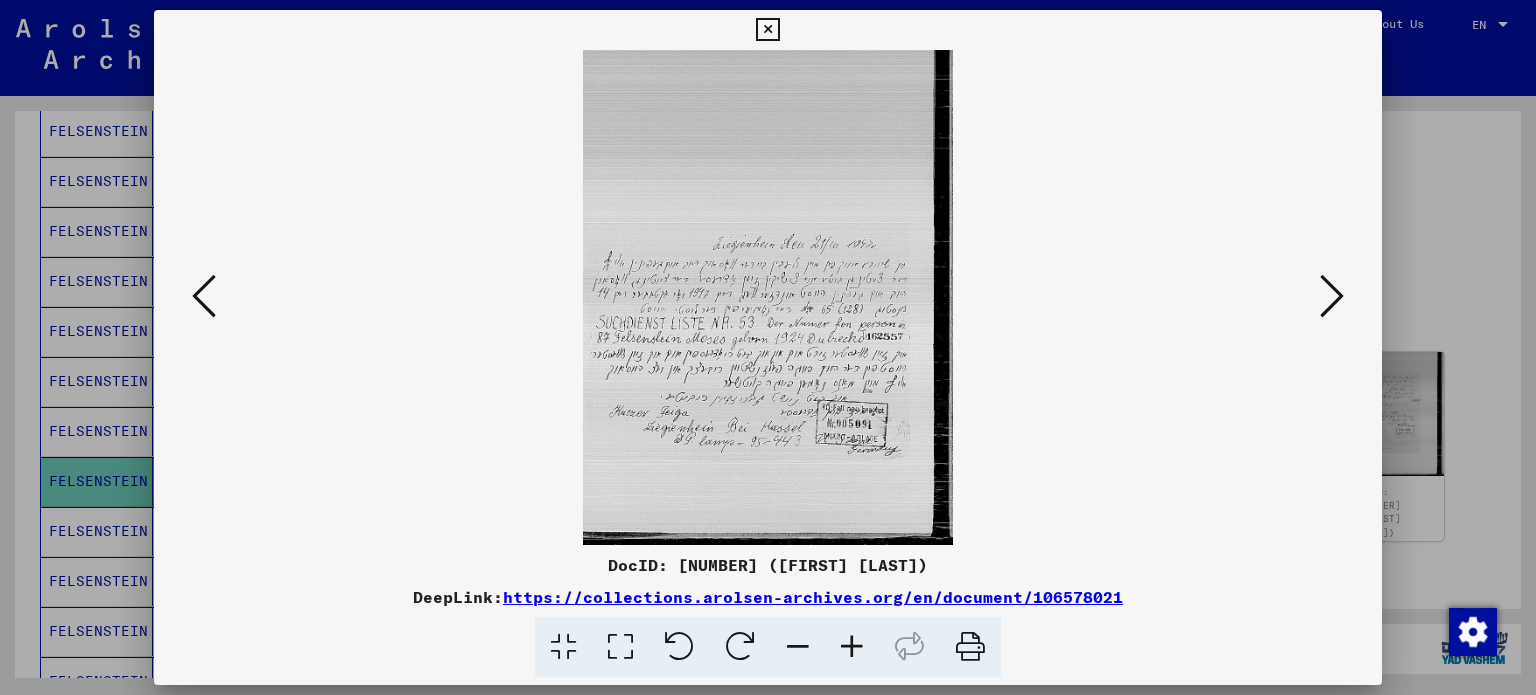 click at bounding box center (1332, 296) 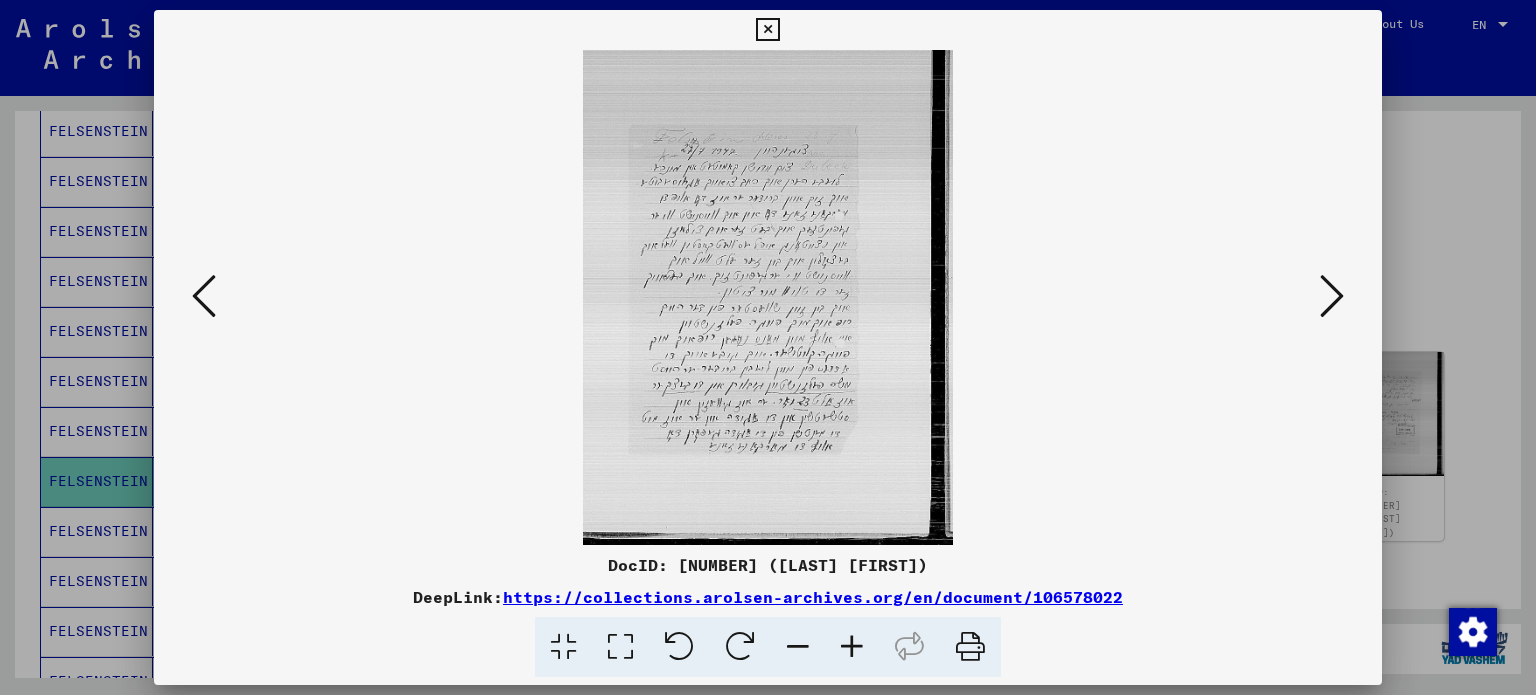 click at bounding box center (1332, 296) 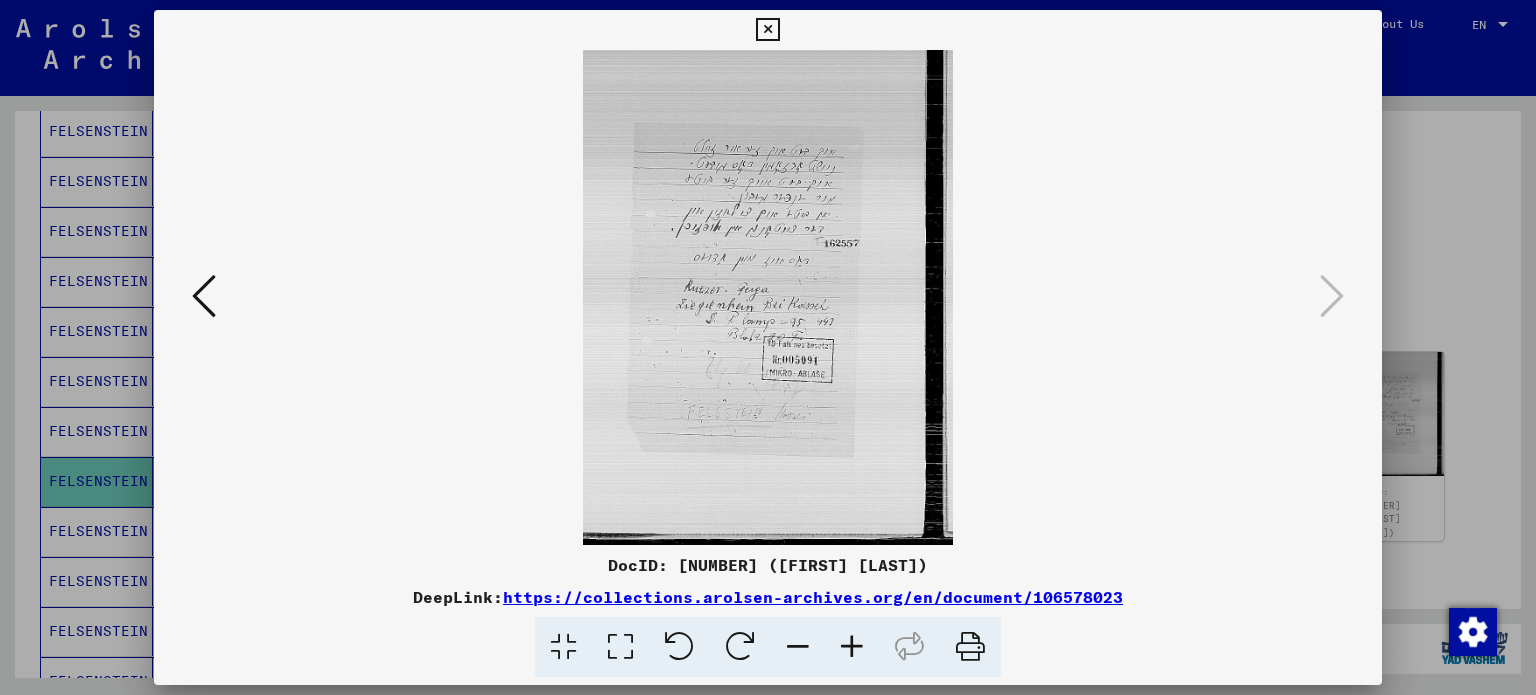 click at bounding box center [767, 30] 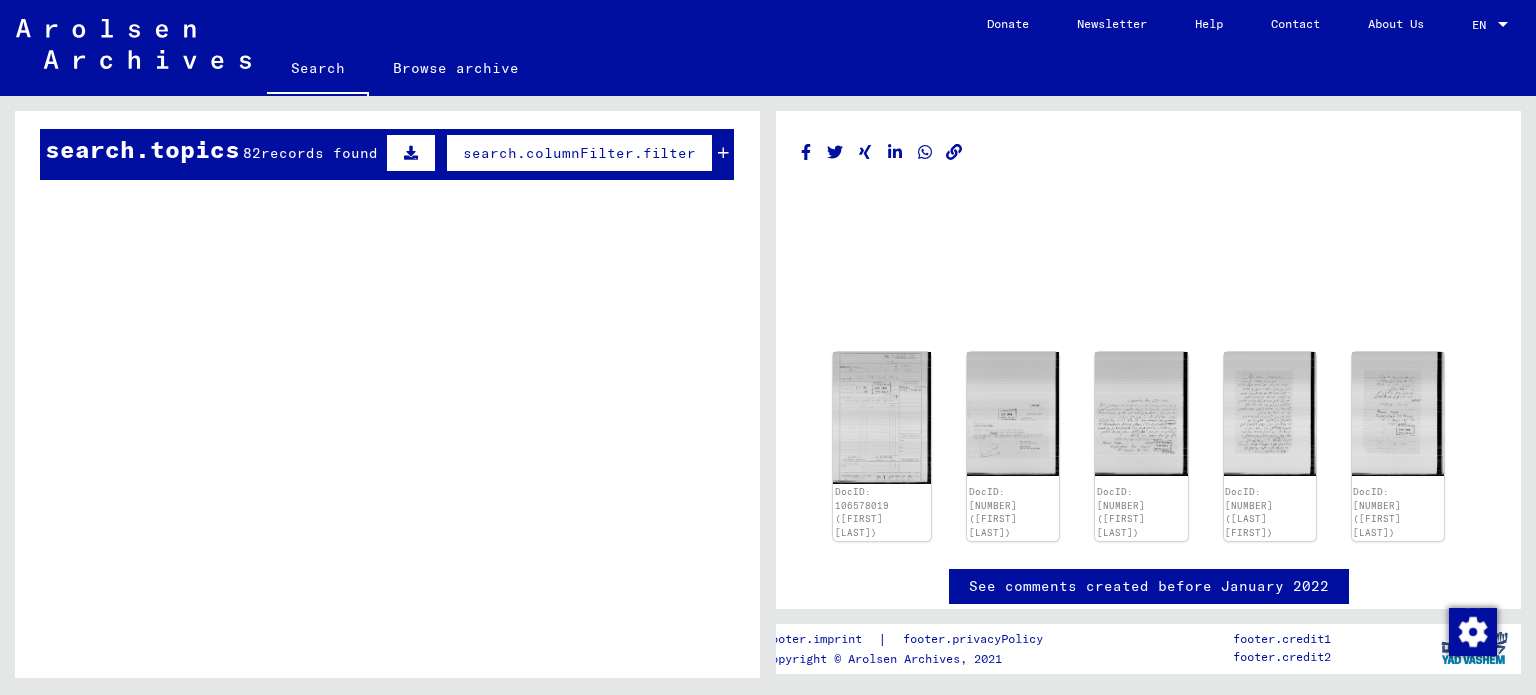 scroll, scrollTop: 1749, scrollLeft: 0, axis: vertical 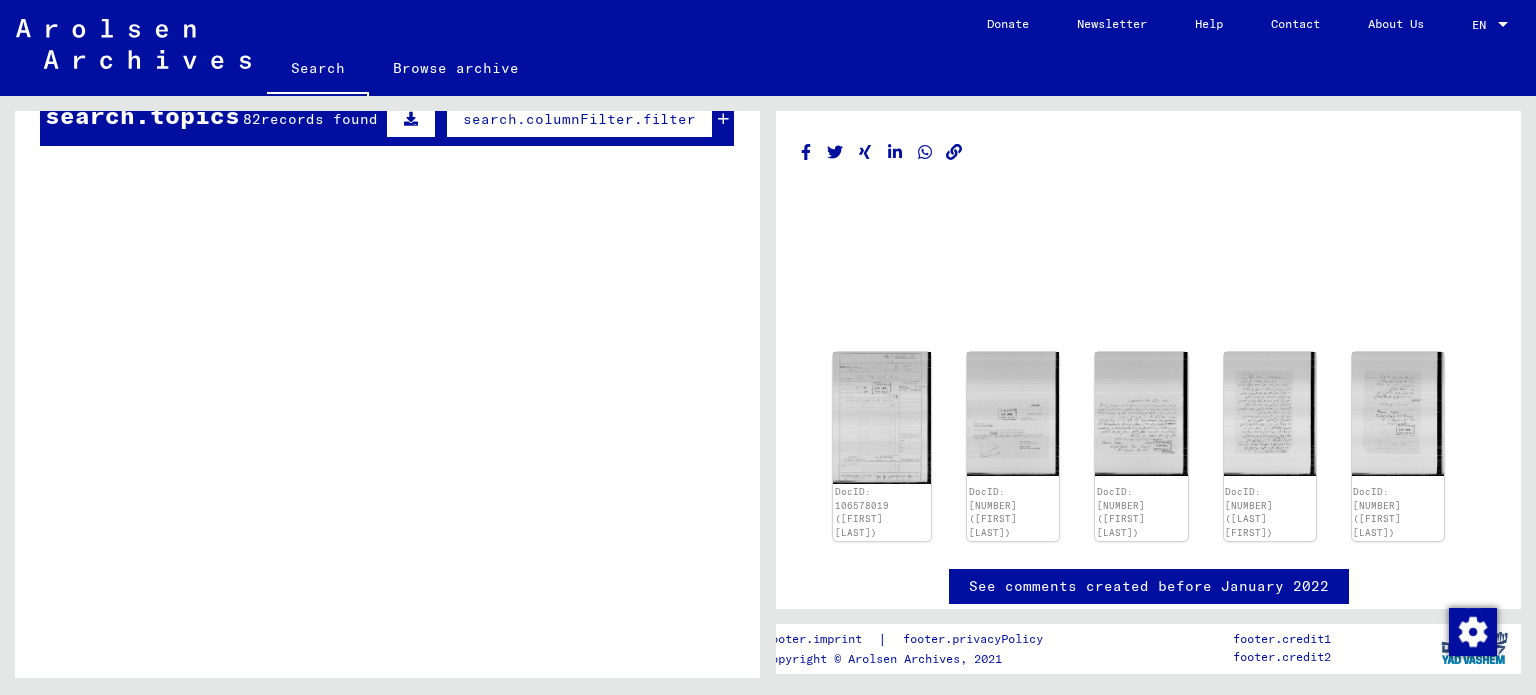 click on "**********" 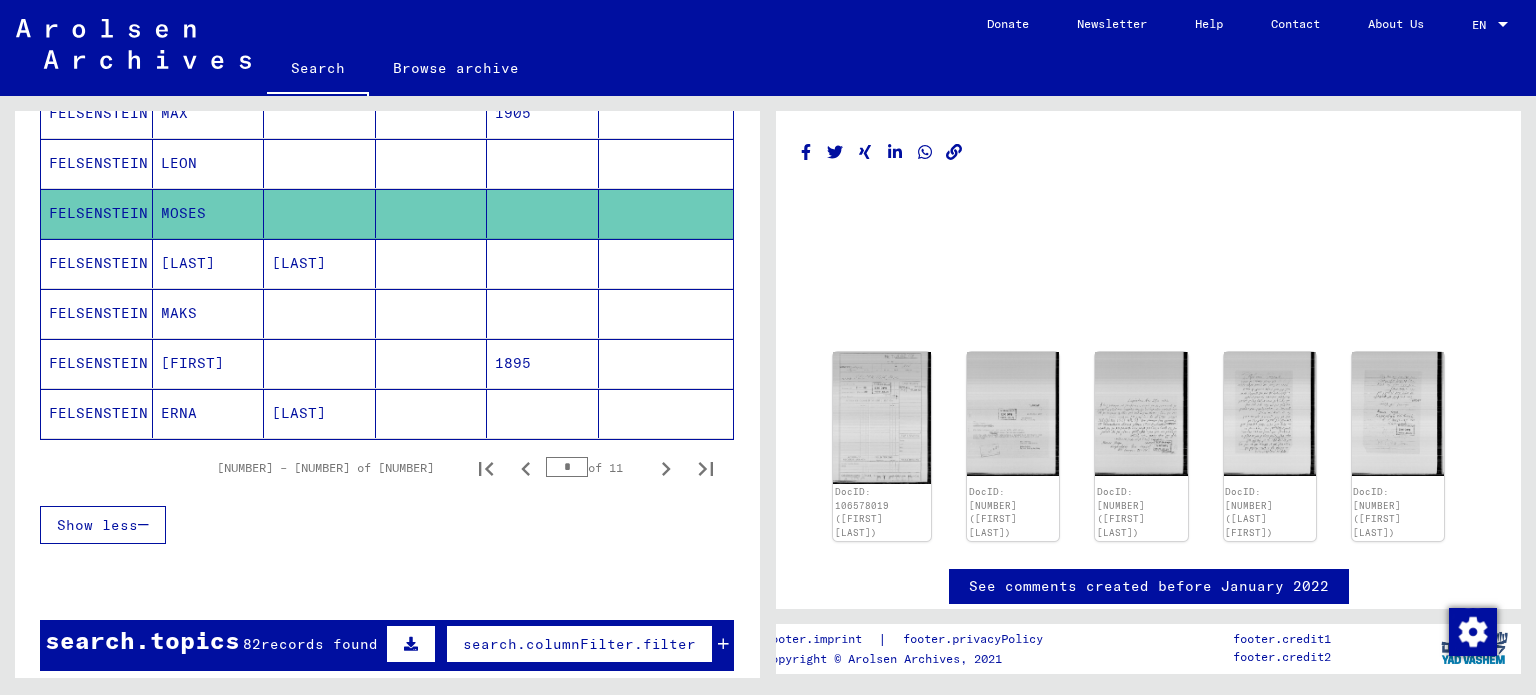 scroll, scrollTop: 1228, scrollLeft: 0, axis: vertical 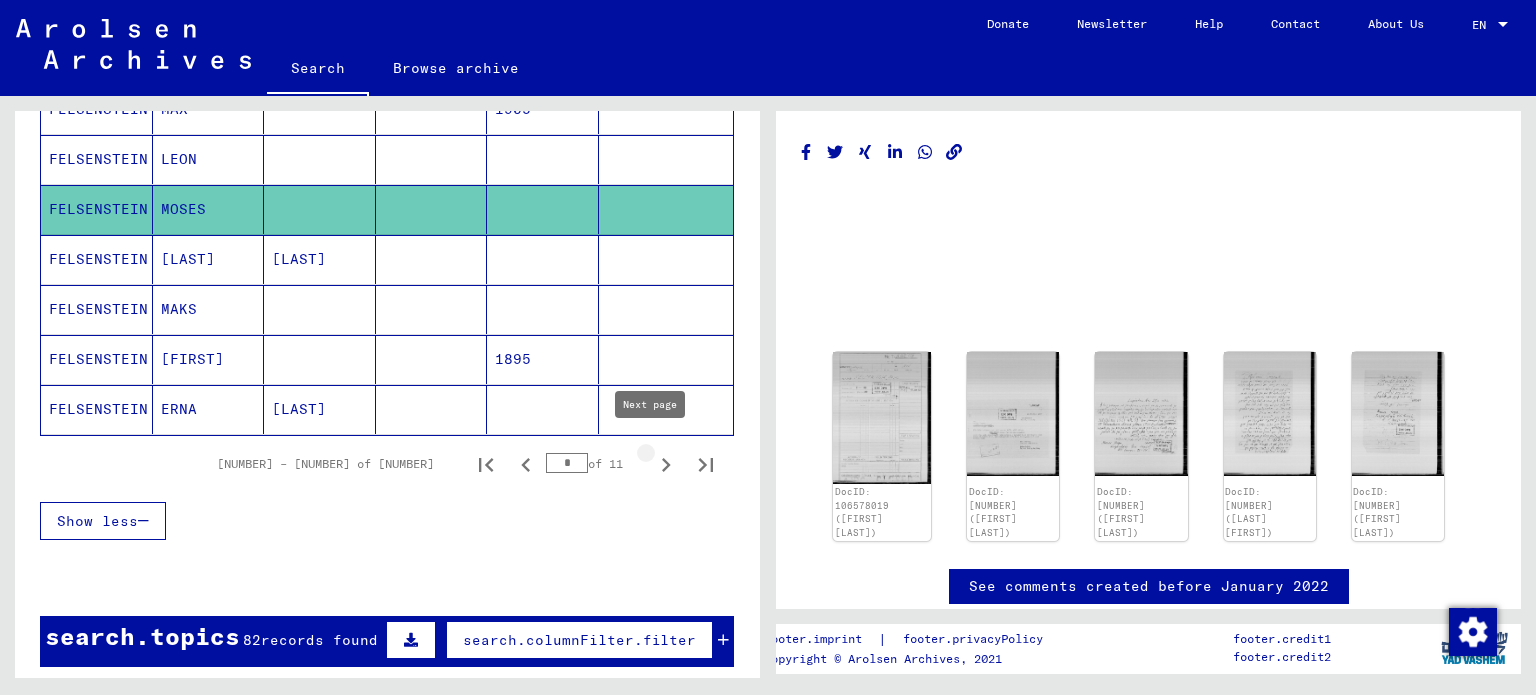 click 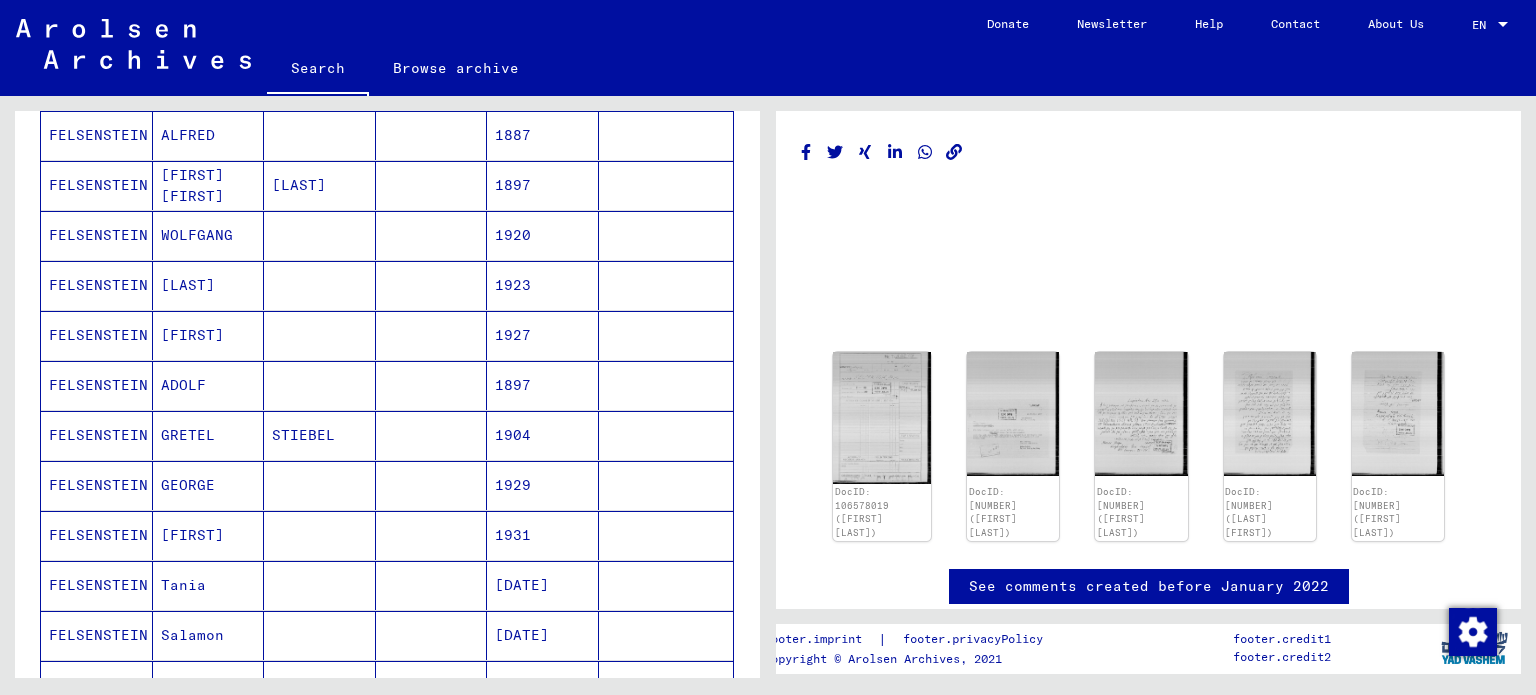 scroll, scrollTop: 934, scrollLeft: 0, axis: vertical 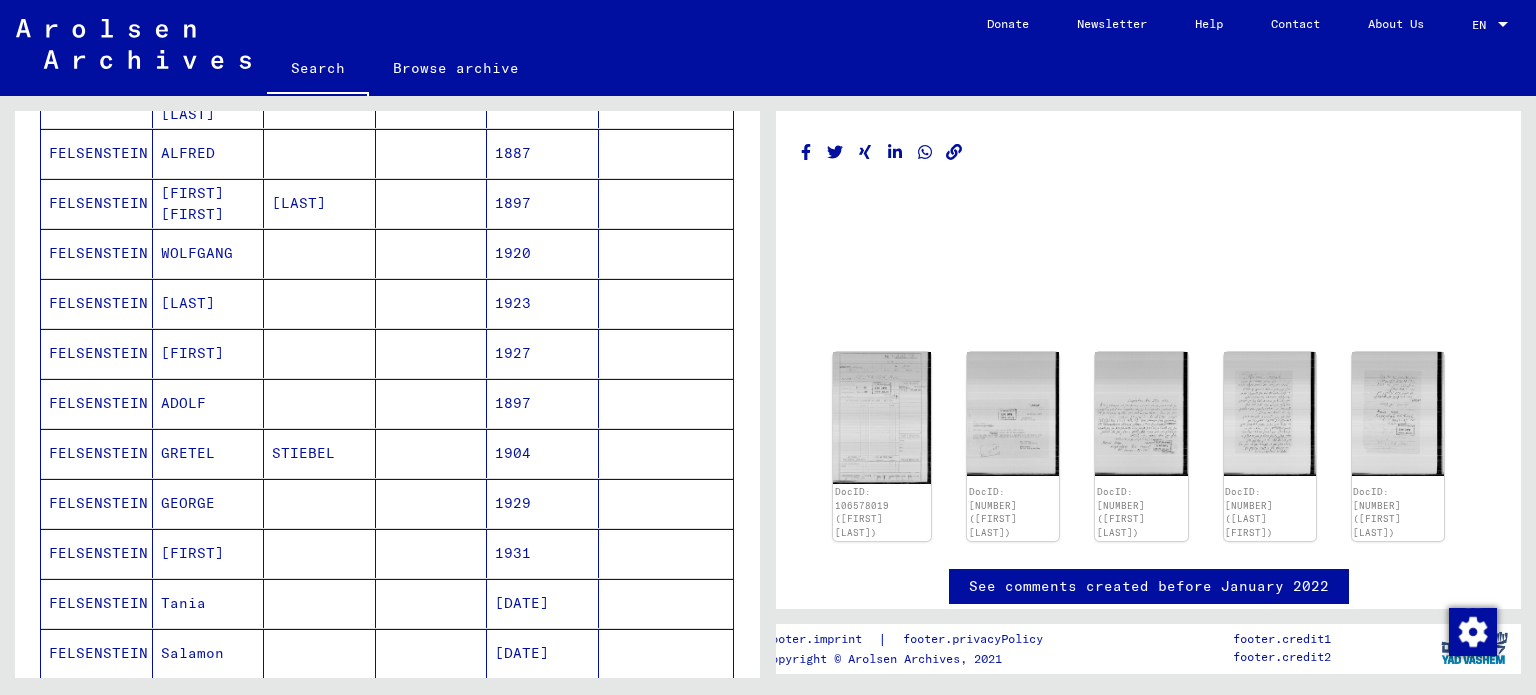 click on "1897" at bounding box center [543, 453] 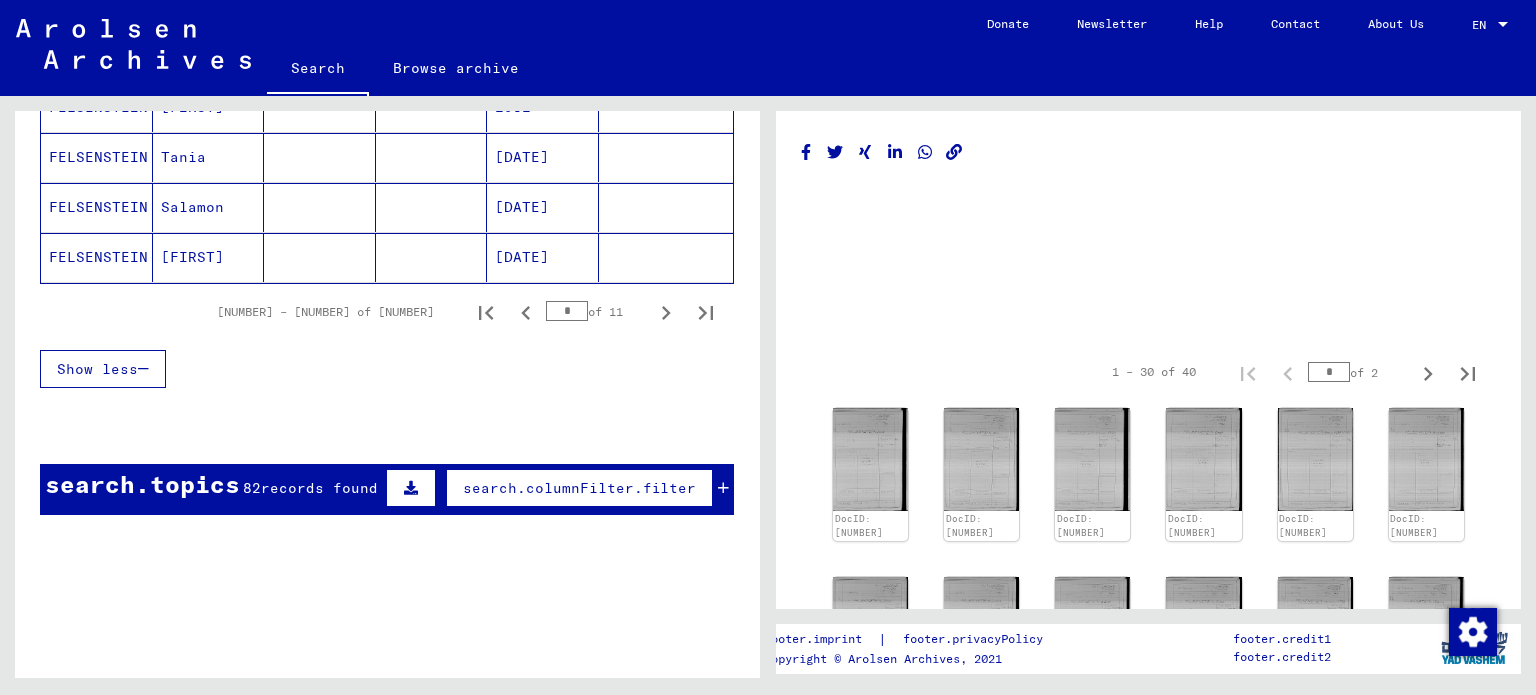scroll, scrollTop: 1407, scrollLeft: 0, axis: vertical 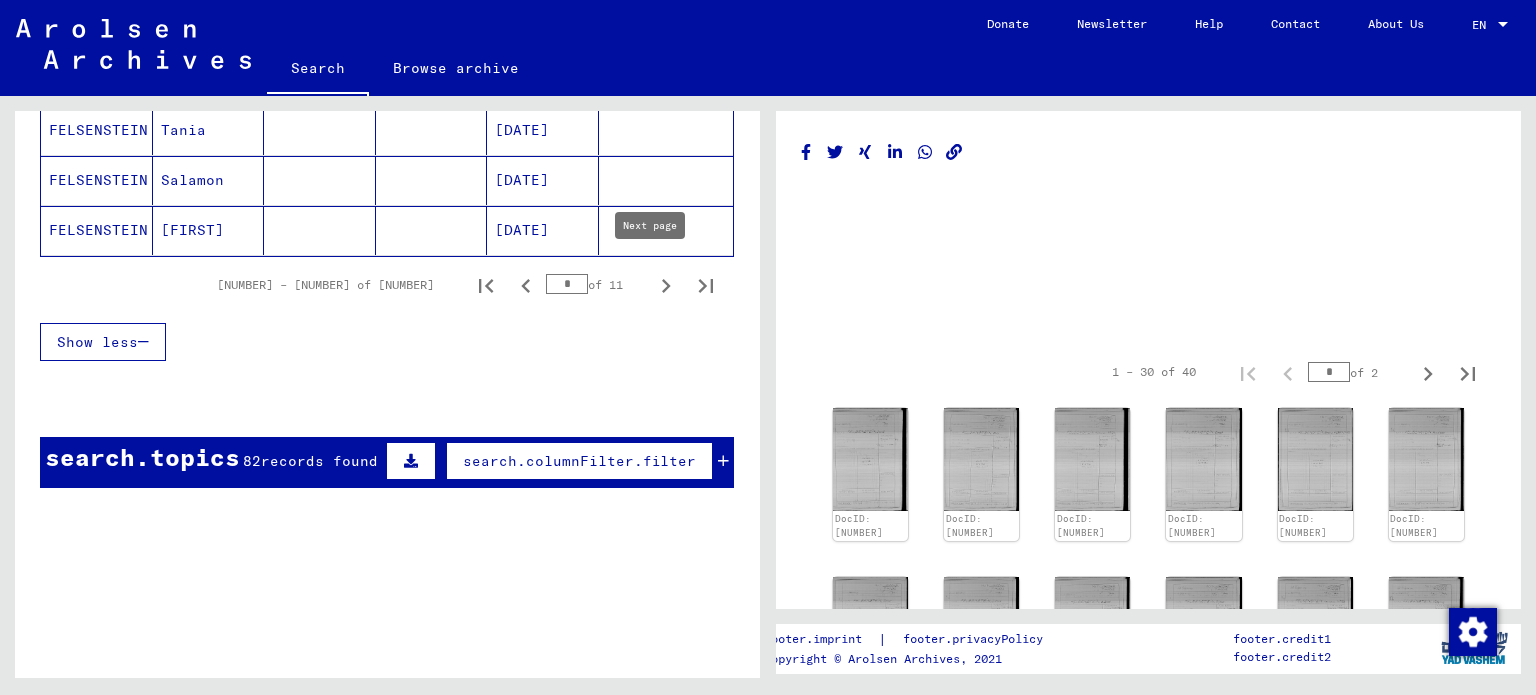 click 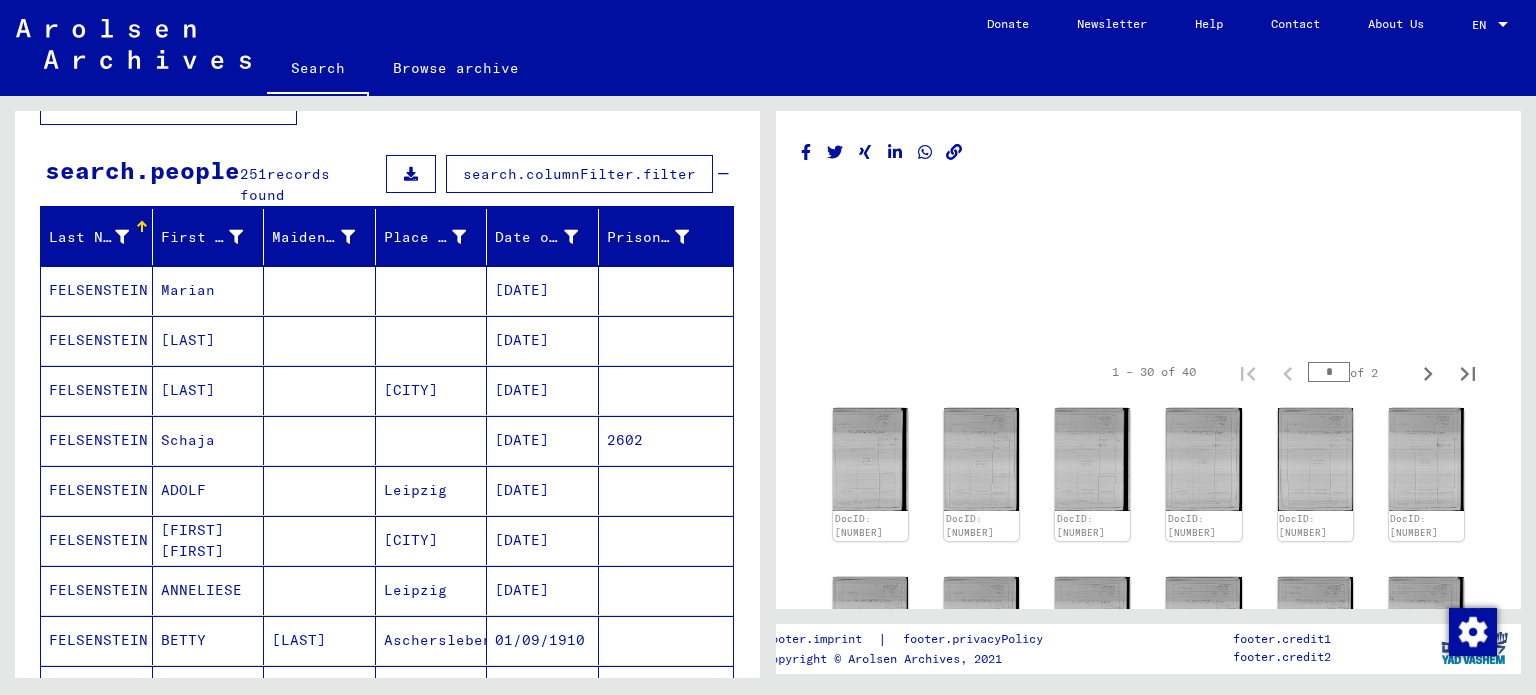 scroll, scrollTop: 123, scrollLeft: 0, axis: vertical 